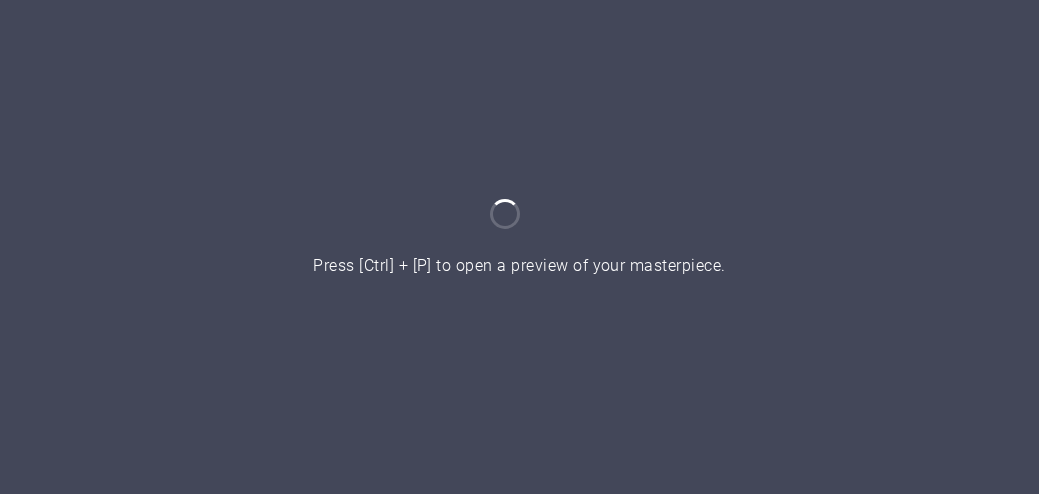 scroll, scrollTop: 0, scrollLeft: 0, axis: both 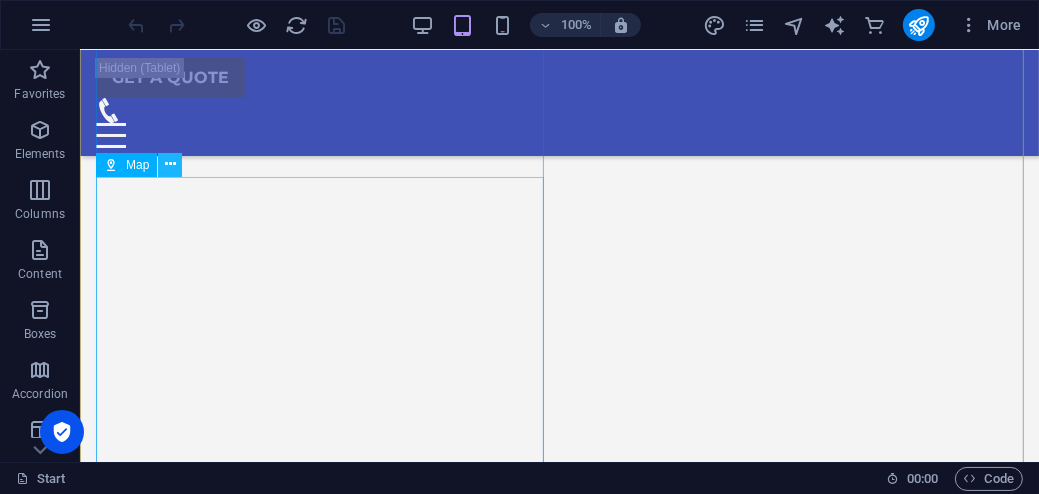 click at bounding box center [170, 164] 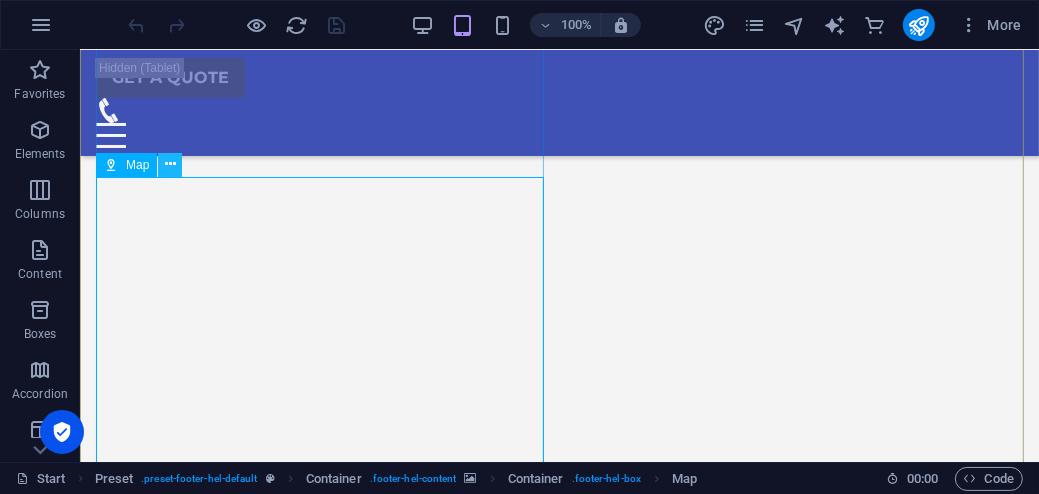 click at bounding box center (170, 164) 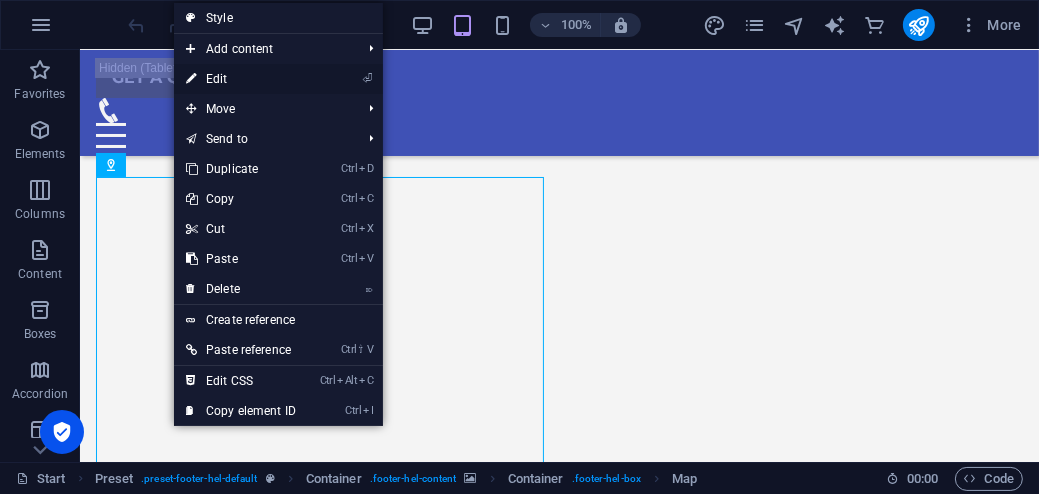 click on "⏎  Edit" at bounding box center [241, 79] 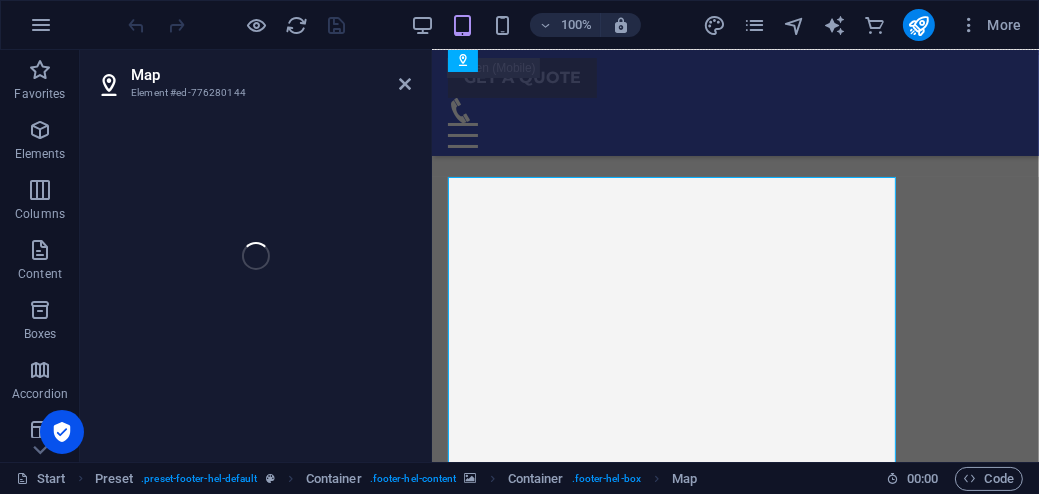 select on "1" 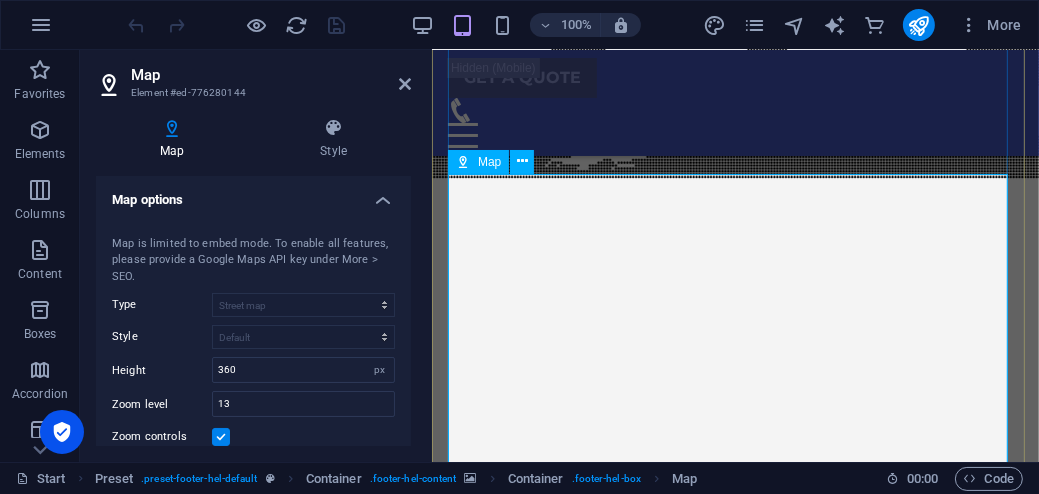 scroll, scrollTop: 7114, scrollLeft: 0, axis: vertical 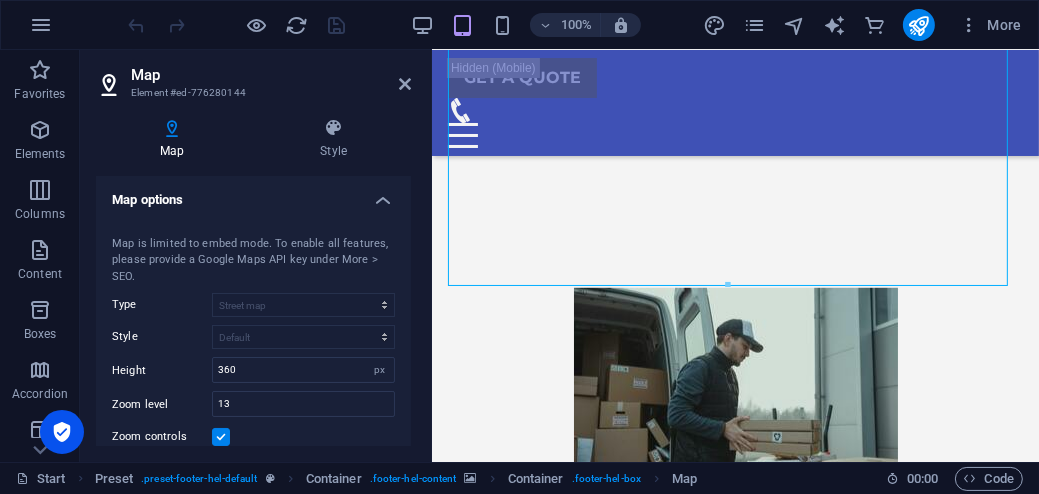 drag, startPoint x: 727, startPoint y: 333, endPoint x: 672, endPoint y: 184, distance: 158.82695 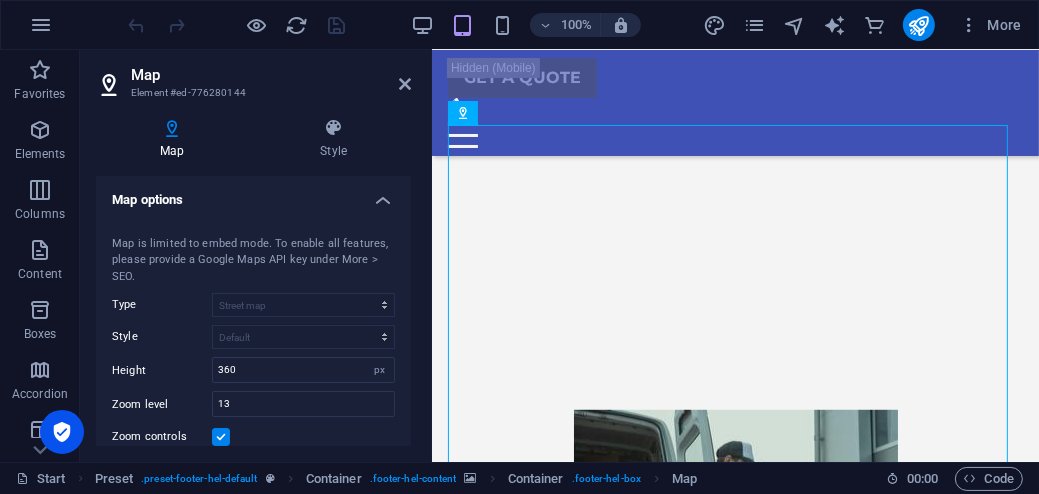 scroll, scrollTop: 7156, scrollLeft: 0, axis: vertical 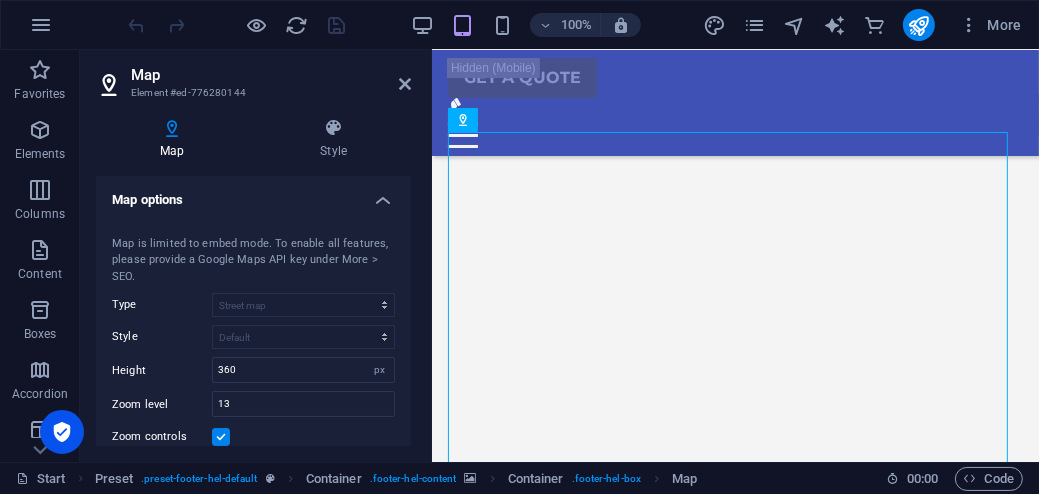 click at bounding box center (734, 5200) 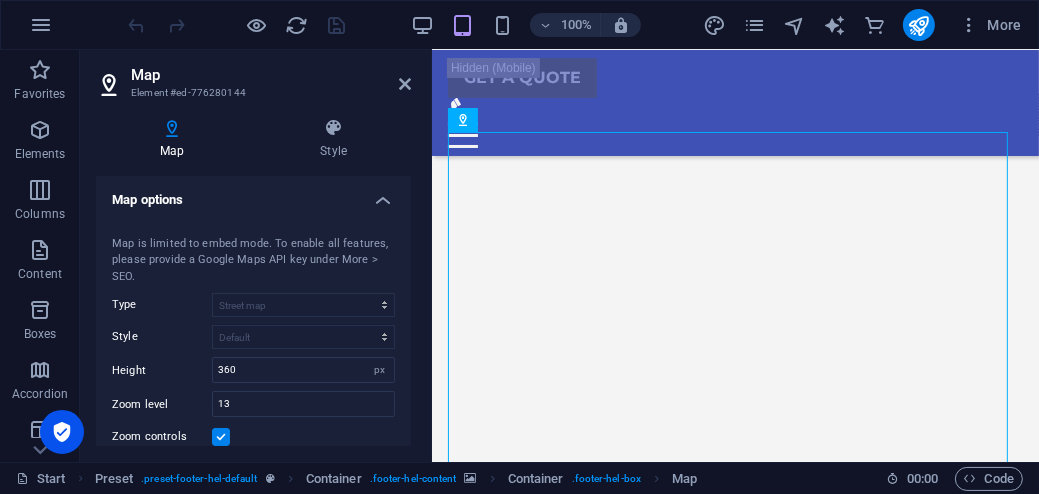 click at bounding box center [734, 5200] 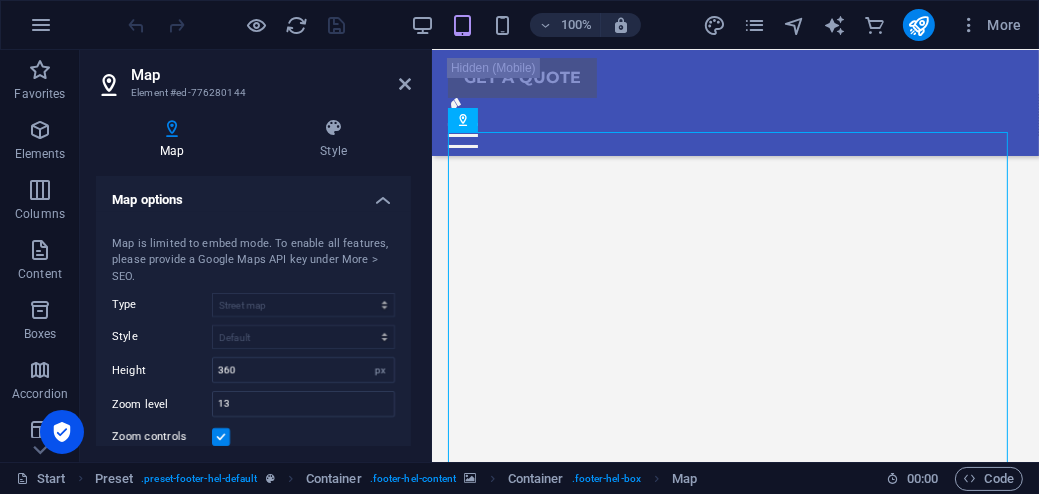 click at bounding box center (734, 5200) 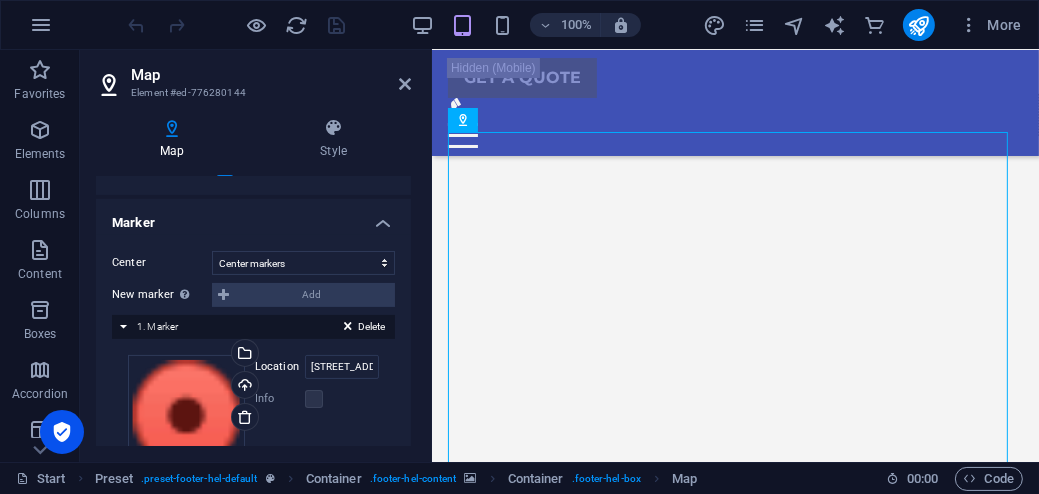 scroll, scrollTop: 474, scrollLeft: 0, axis: vertical 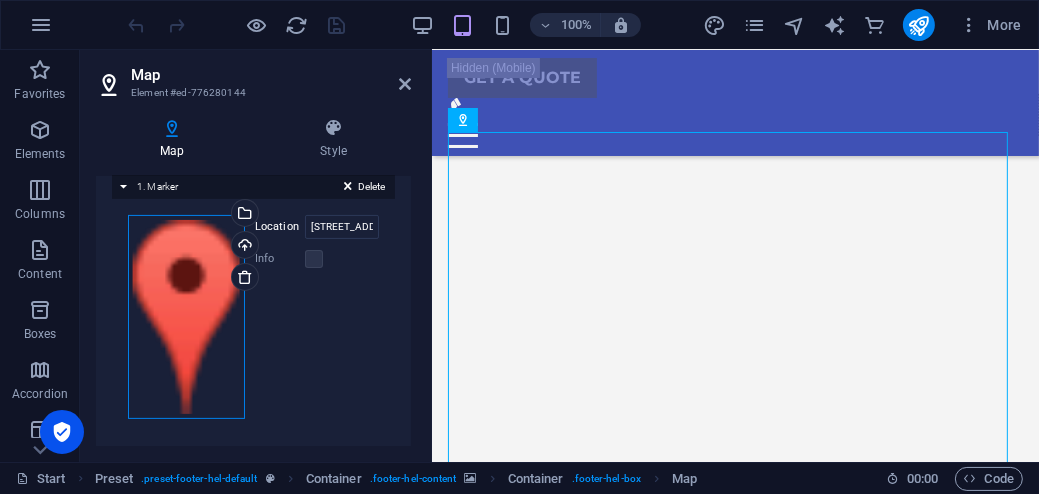 drag, startPoint x: 206, startPoint y: 288, endPoint x: 406, endPoint y: 339, distance: 206.4001 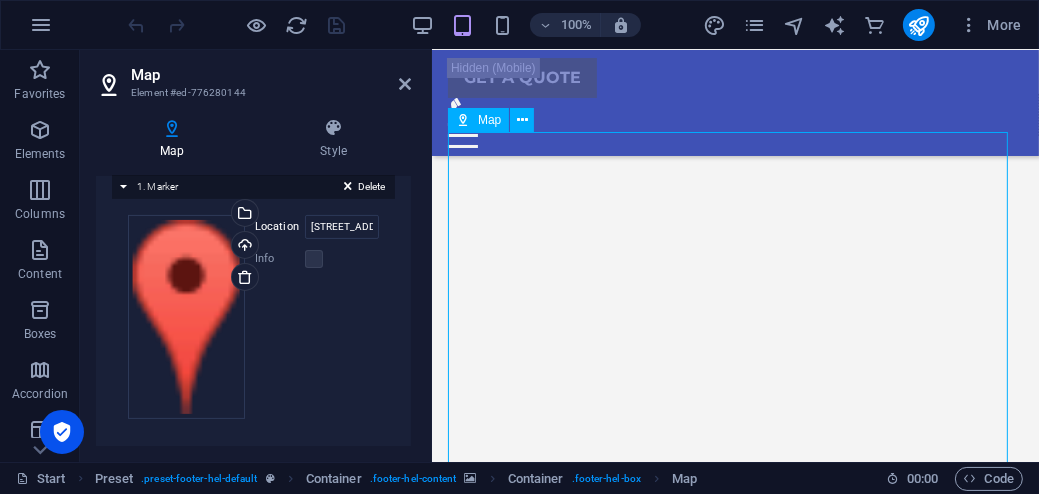 drag, startPoint x: 729, startPoint y: 296, endPoint x: 803, endPoint y: 339, distance: 85.58621 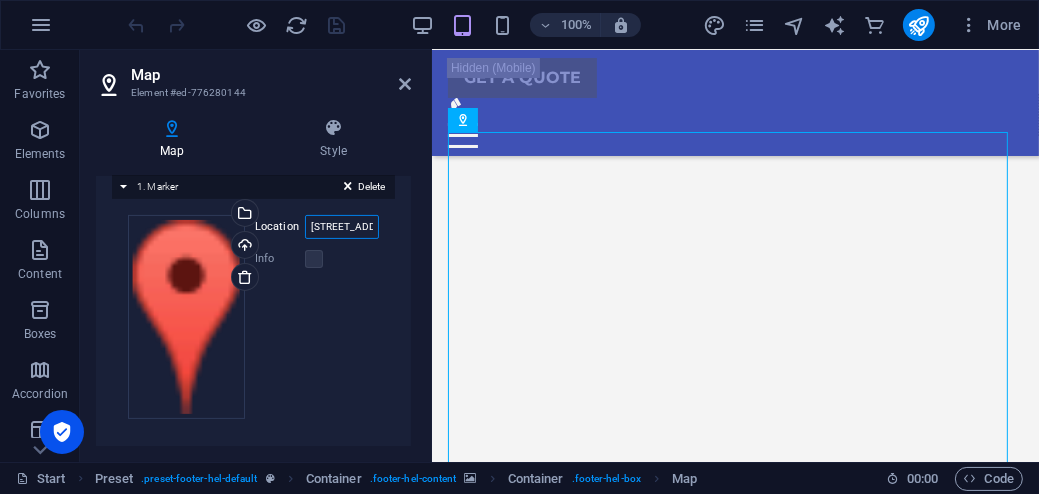 click on "[STREET_ADDRESS][PERSON_NAME]" at bounding box center (342, 227) 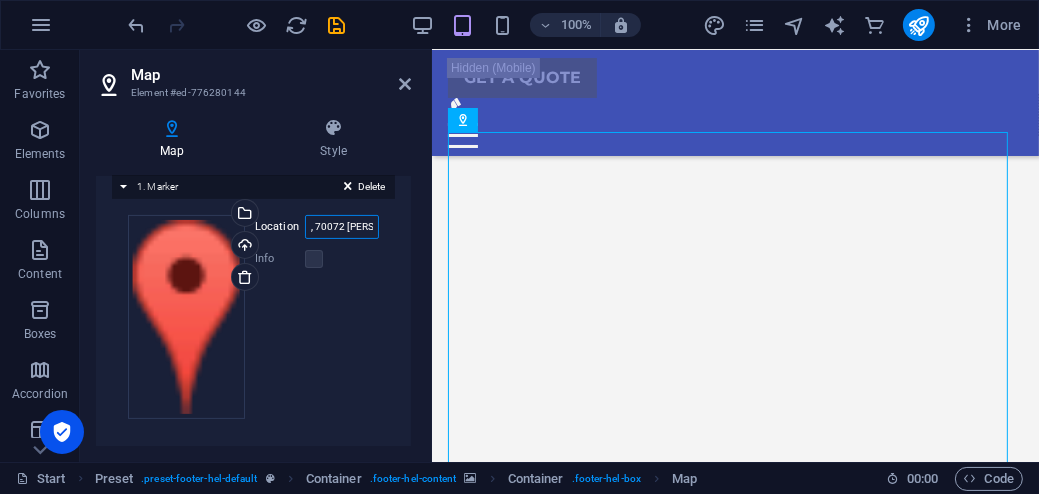 click on ", 70072 [PERSON_NAME]" at bounding box center (342, 227) 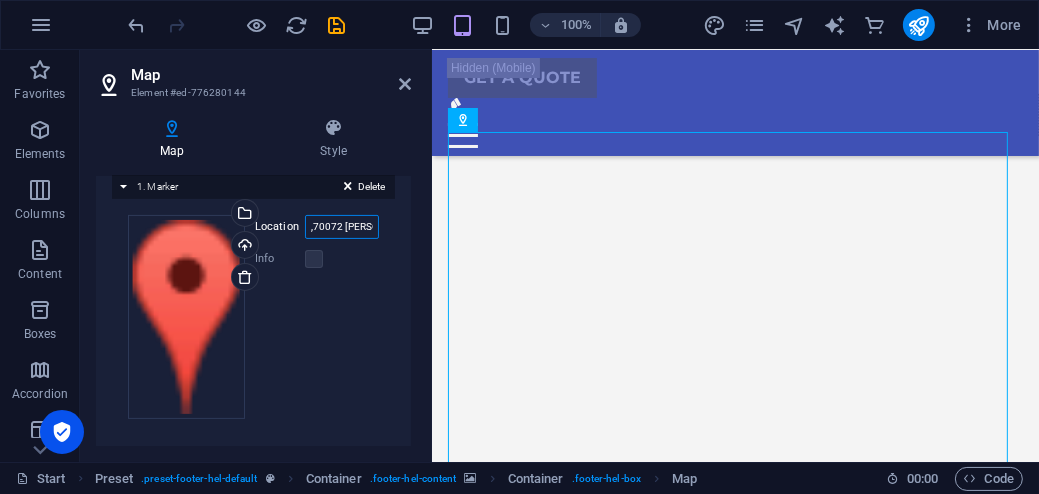 click on ",70072 [PERSON_NAME]" at bounding box center (342, 227) 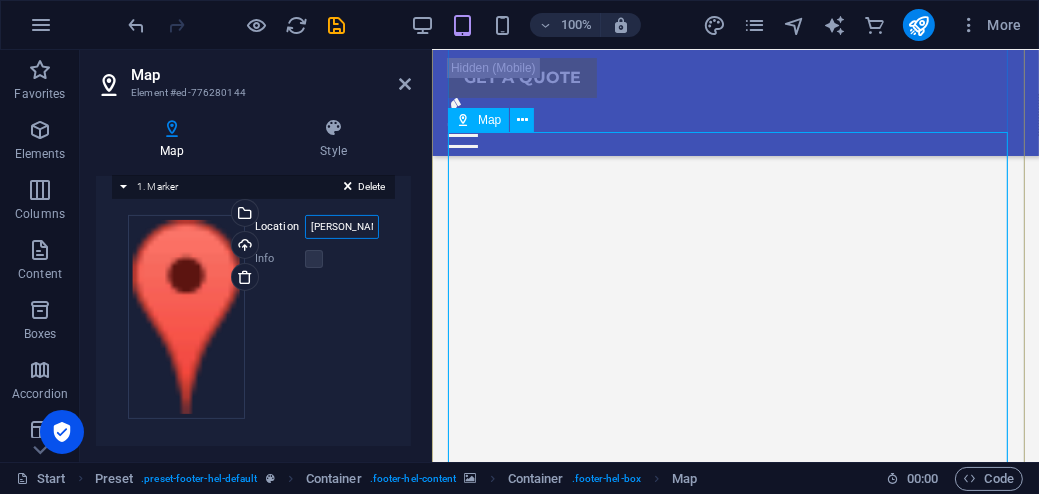 type on "[PERSON_NAME]" 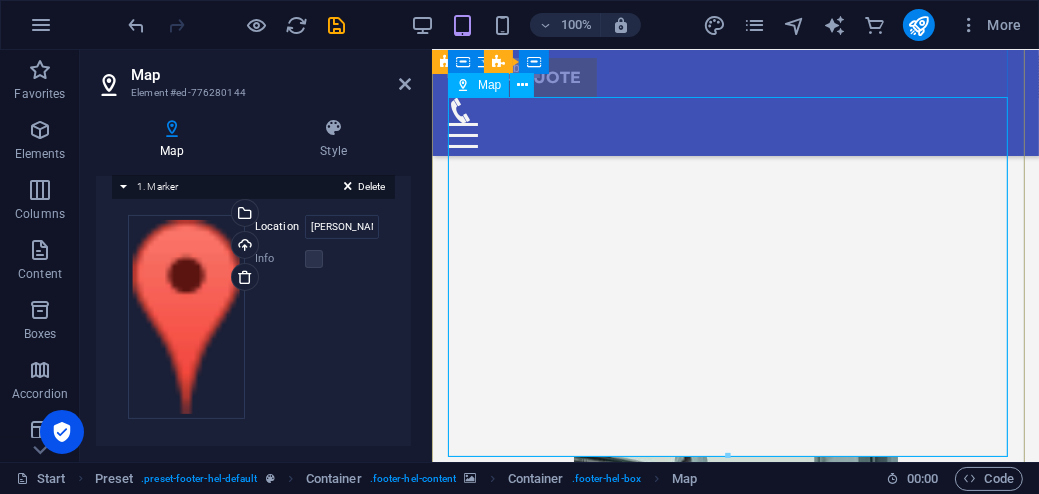scroll, scrollTop: 7194, scrollLeft: 0, axis: vertical 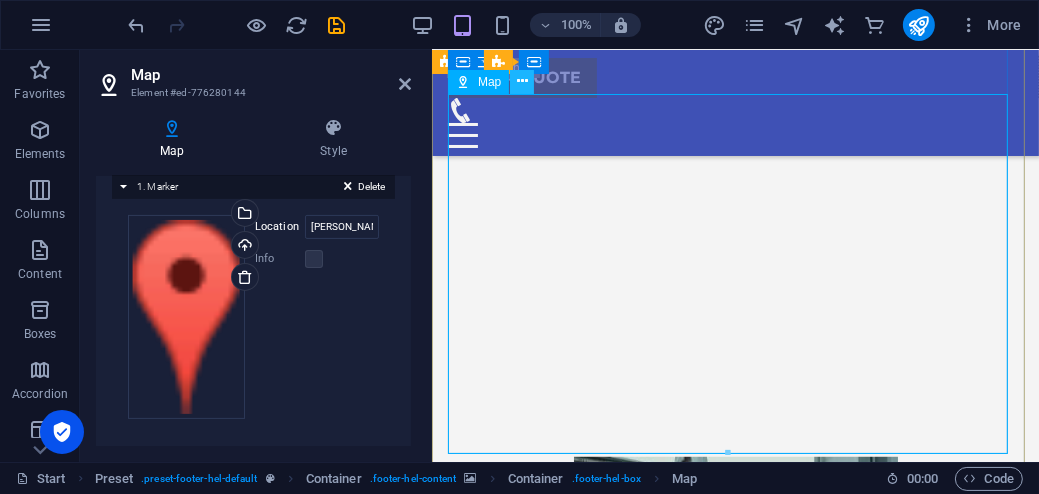 click at bounding box center (522, 82) 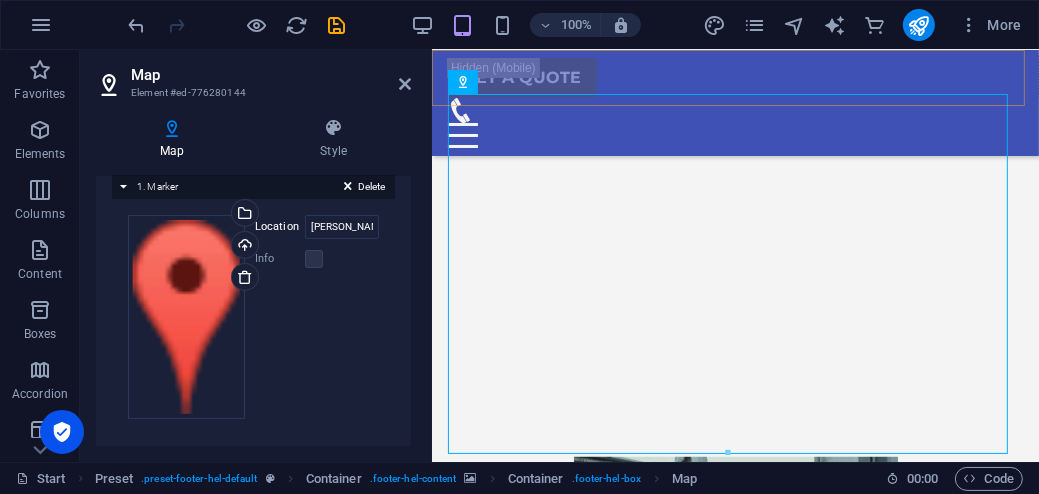 click on "Home About us Services Pricing Contact Get a quote" at bounding box center (734, 102) 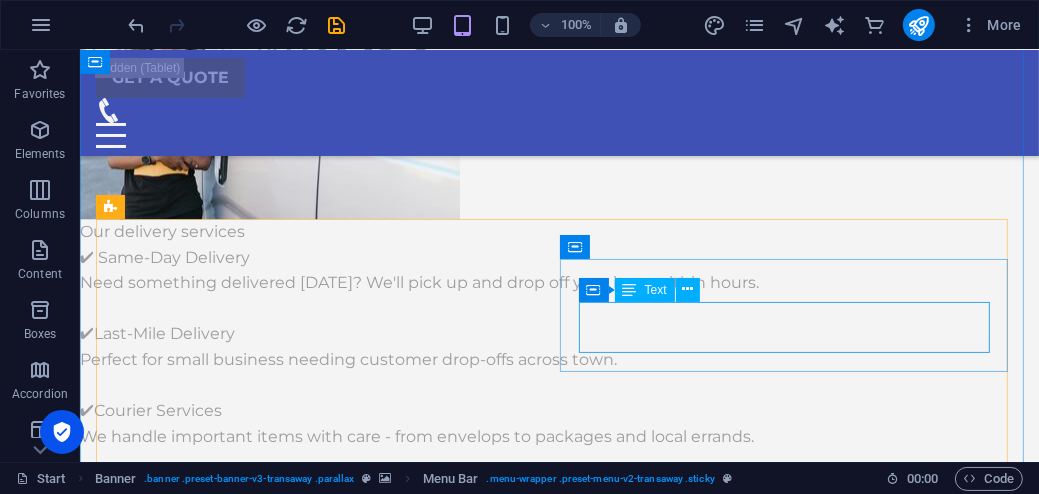scroll, scrollTop: 4119, scrollLeft: 0, axis: vertical 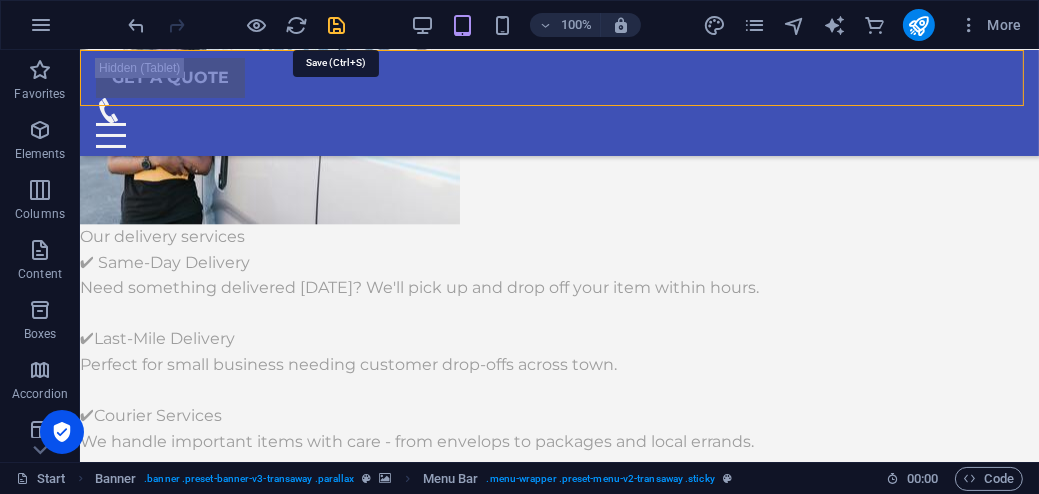 click at bounding box center (337, 25) 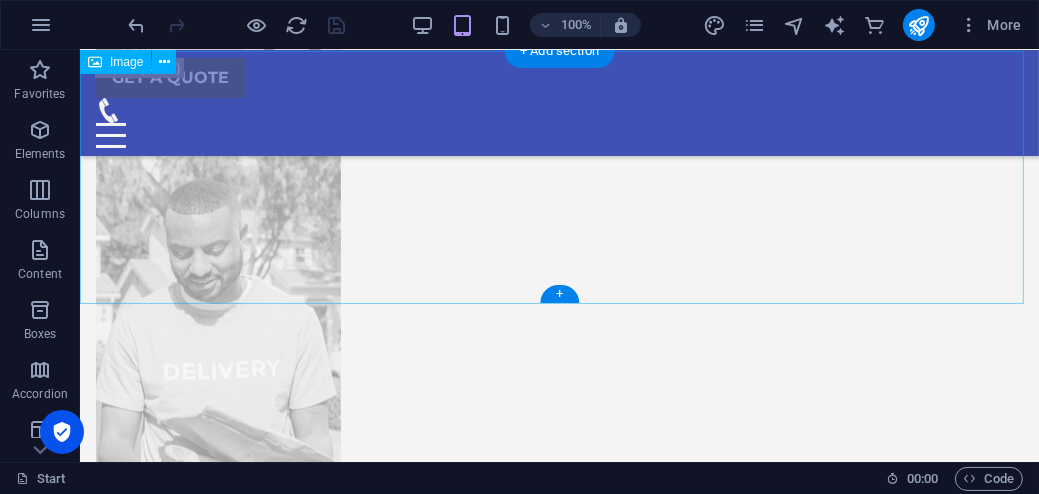 scroll, scrollTop: 2648, scrollLeft: 0, axis: vertical 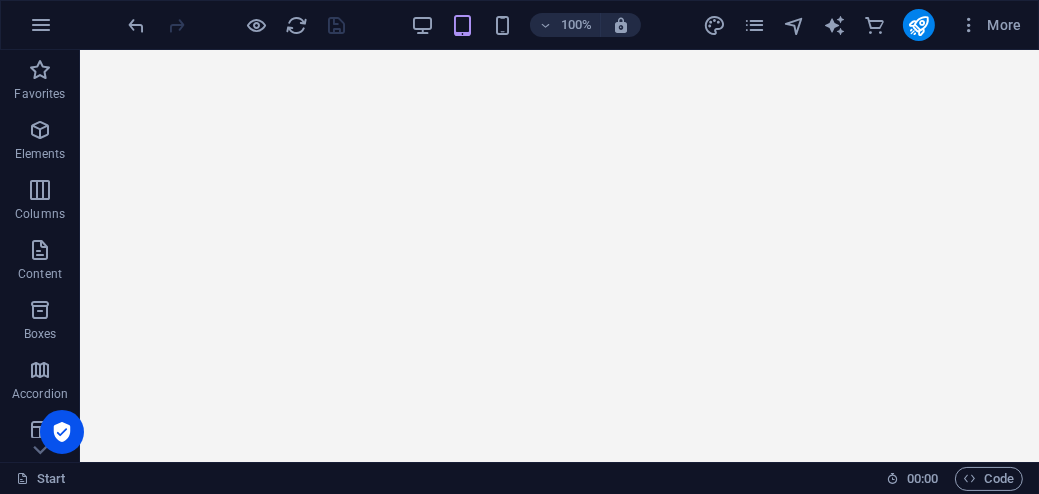 drag, startPoint x: 1028, startPoint y: 201, endPoint x: 1095, endPoint y: 70, distance: 147.13939 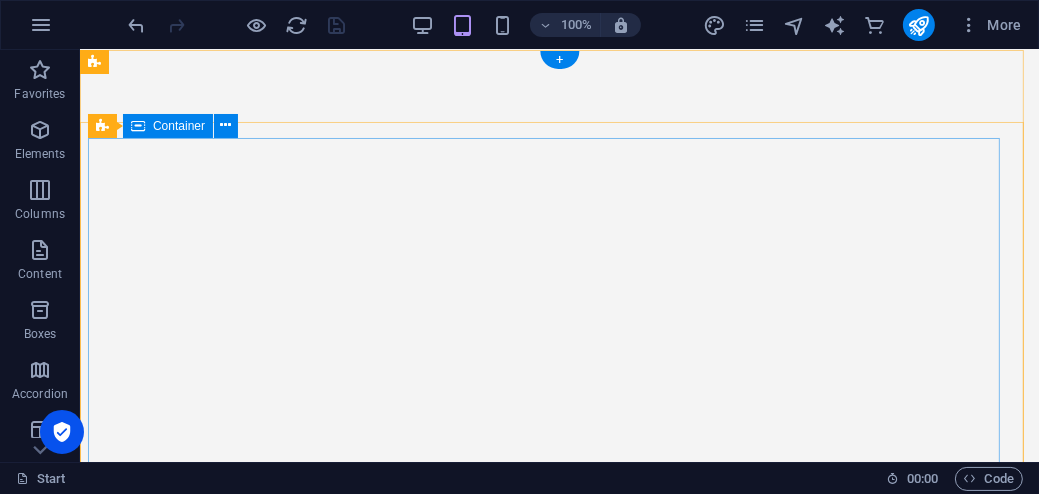scroll, scrollTop: 0, scrollLeft: 0, axis: both 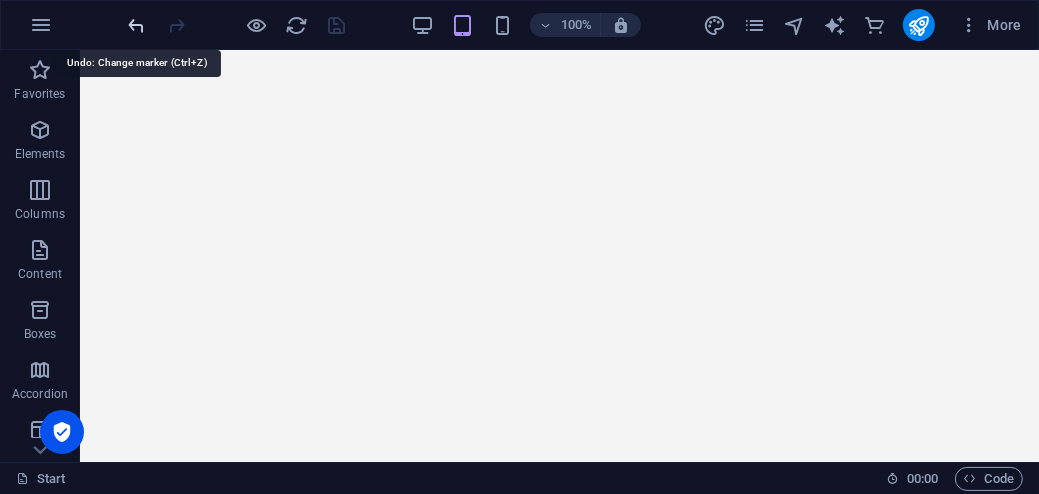 click at bounding box center (137, 25) 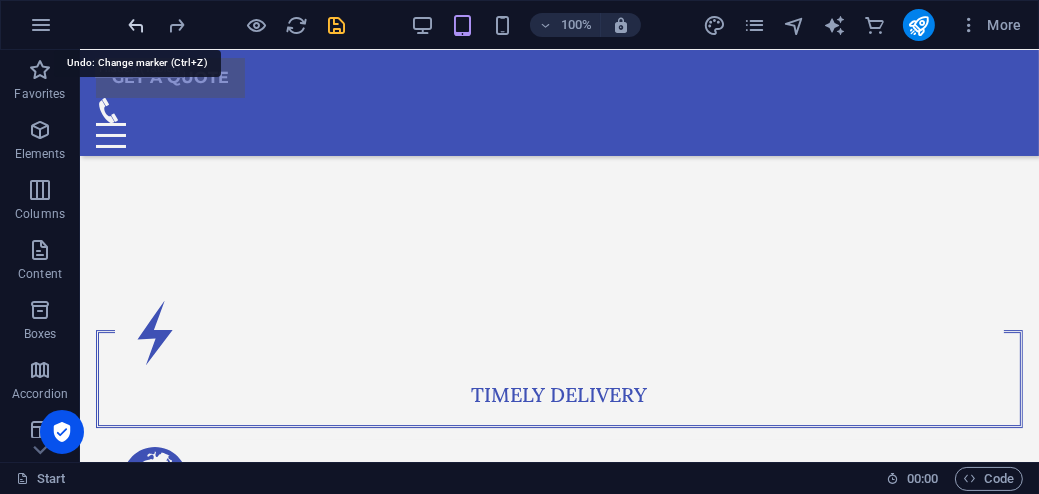 scroll, scrollTop: 7317, scrollLeft: 0, axis: vertical 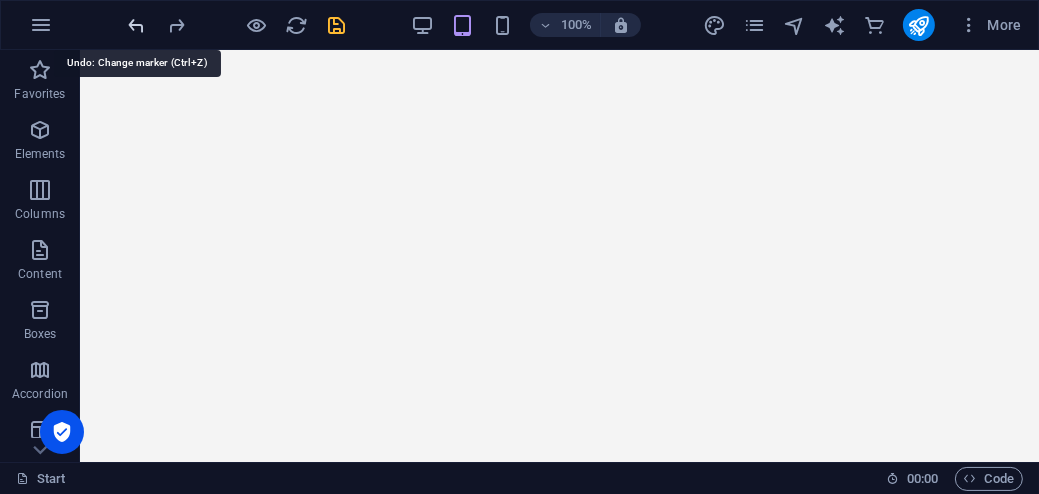 click at bounding box center (137, 25) 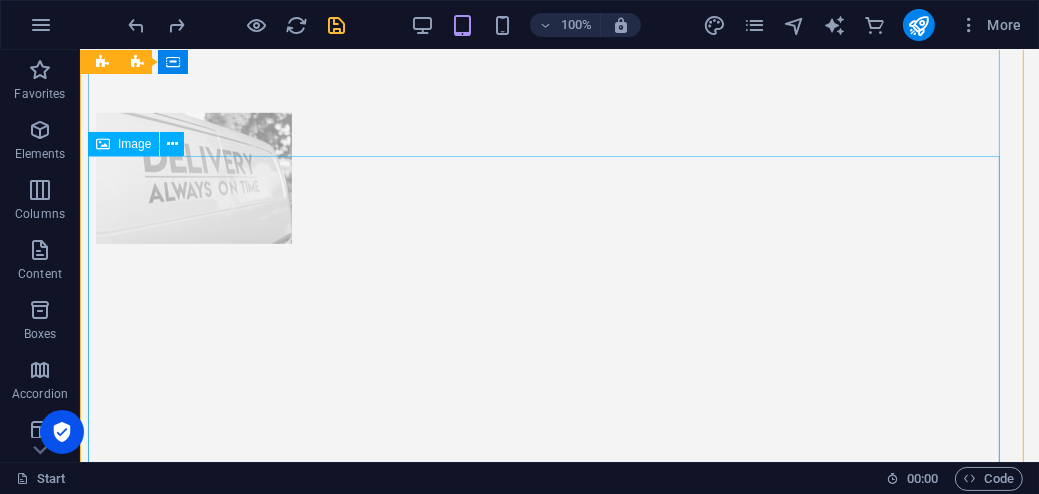 scroll, scrollTop: 1178, scrollLeft: 0, axis: vertical 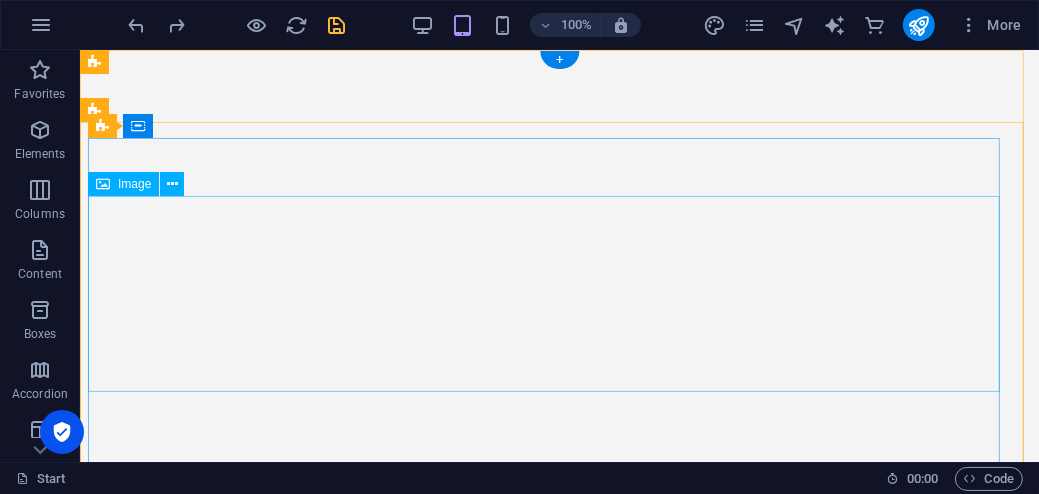 click at bounding box center (550, 1382) 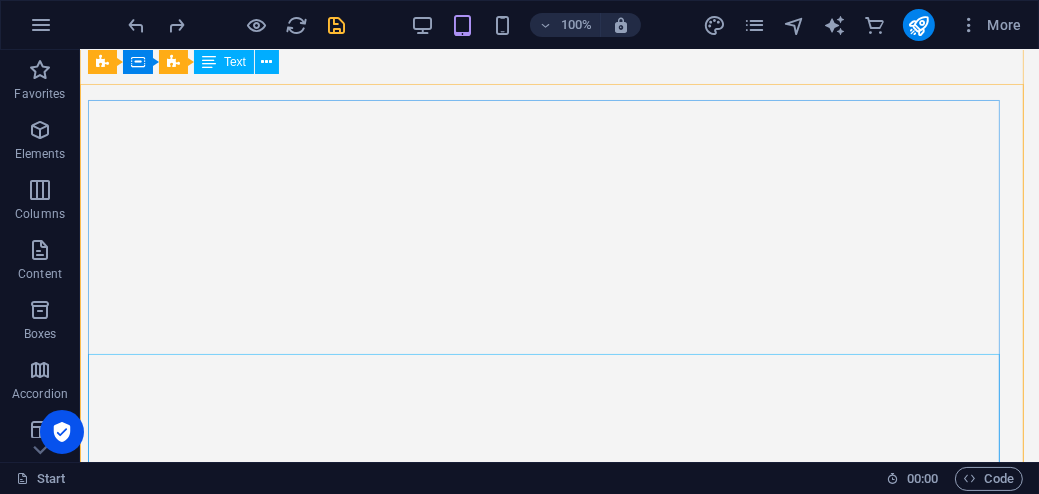 scroll, scrollTop: 0, scrollLeft: 0, axis: both 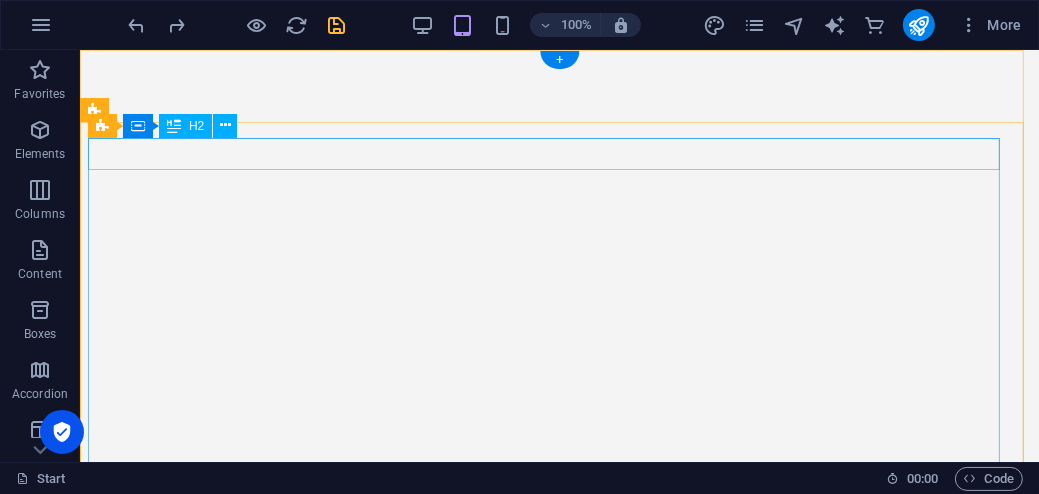 click on "dreampath llc" at bounding box center [550, 1216] 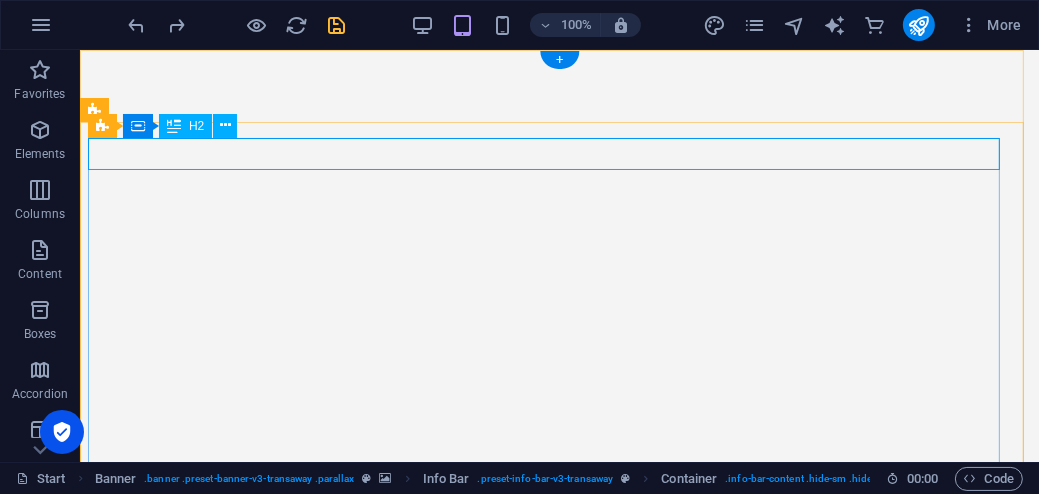 click on "dreampath llc" at bounding box center [550, 1216] 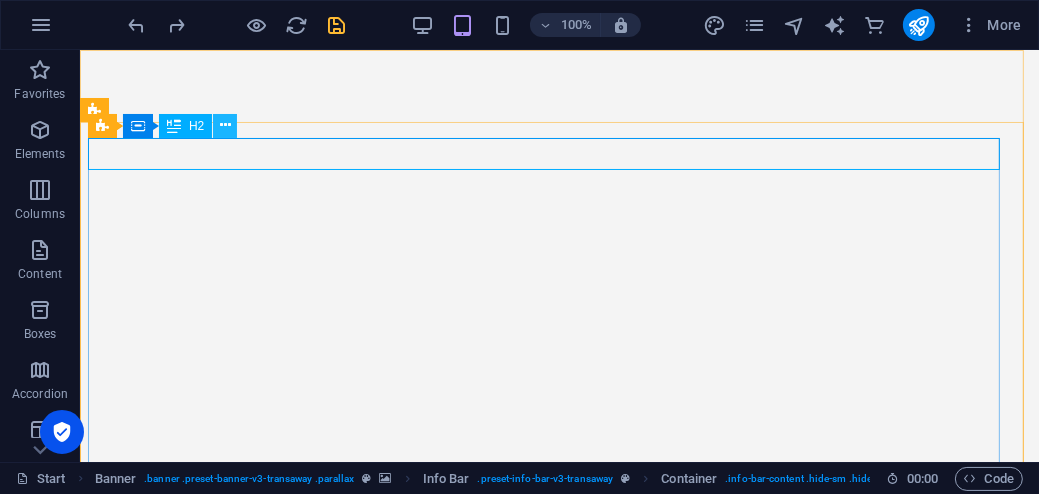 click at bounding box center (225, 125) 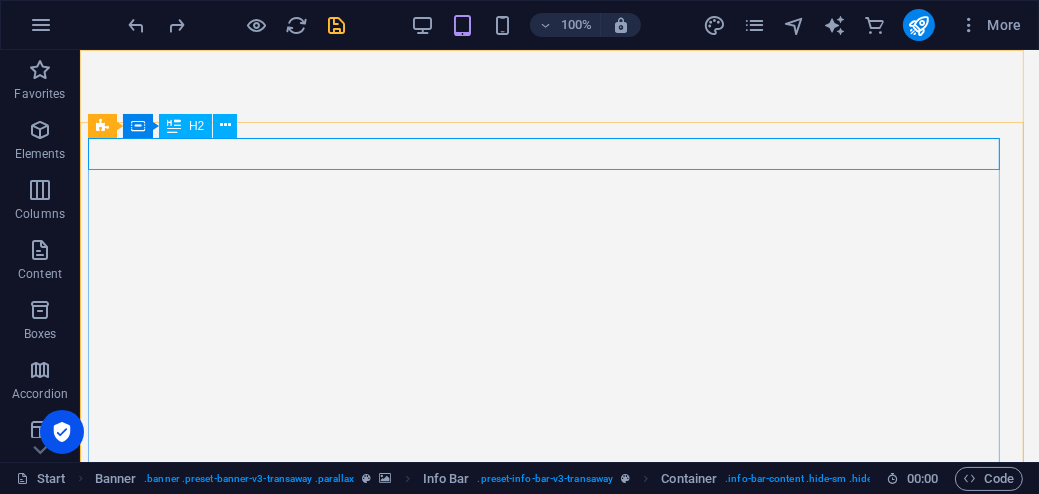 click at bounding box center (174, 126) 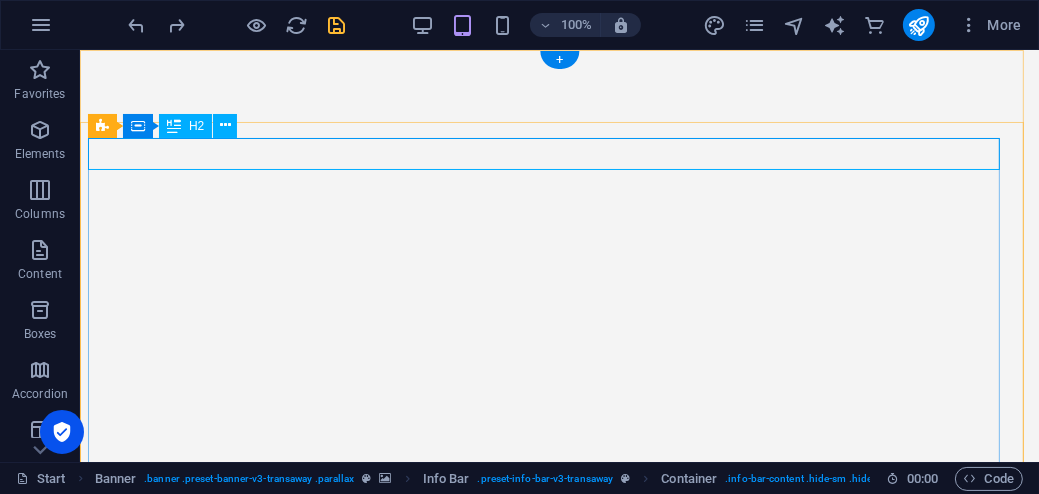 click on "dreampath llc" at bounding box center [550, 1216] 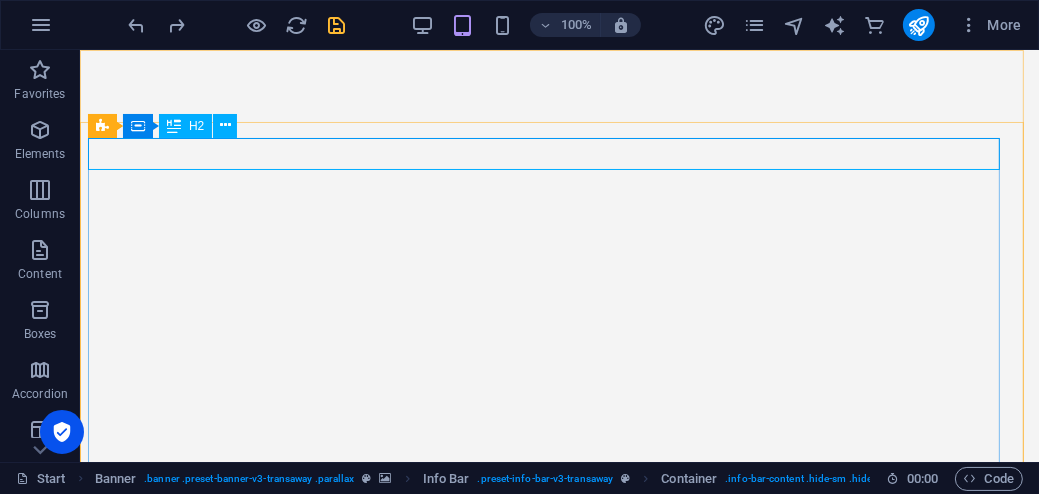 click on "H2" at bounding box center [196, 126] 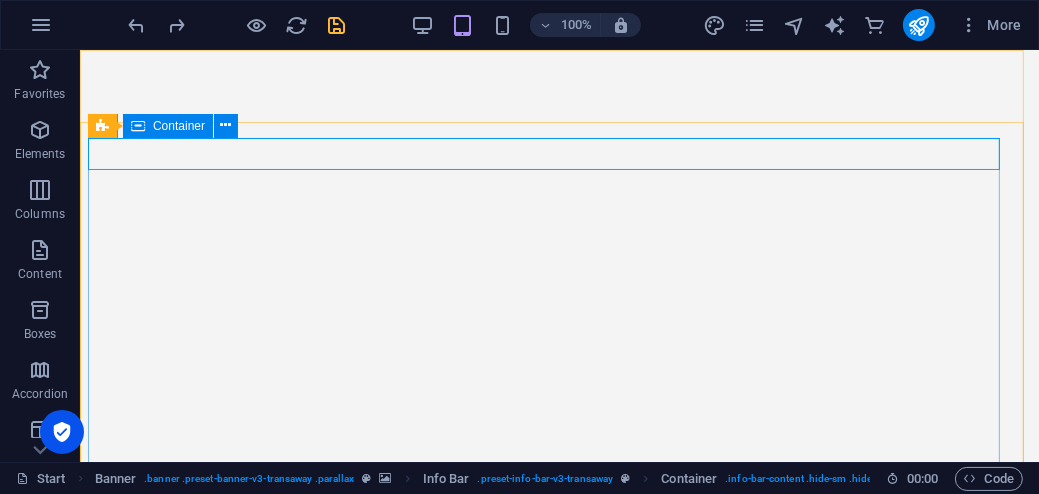 click at bounding box center [138, 126] 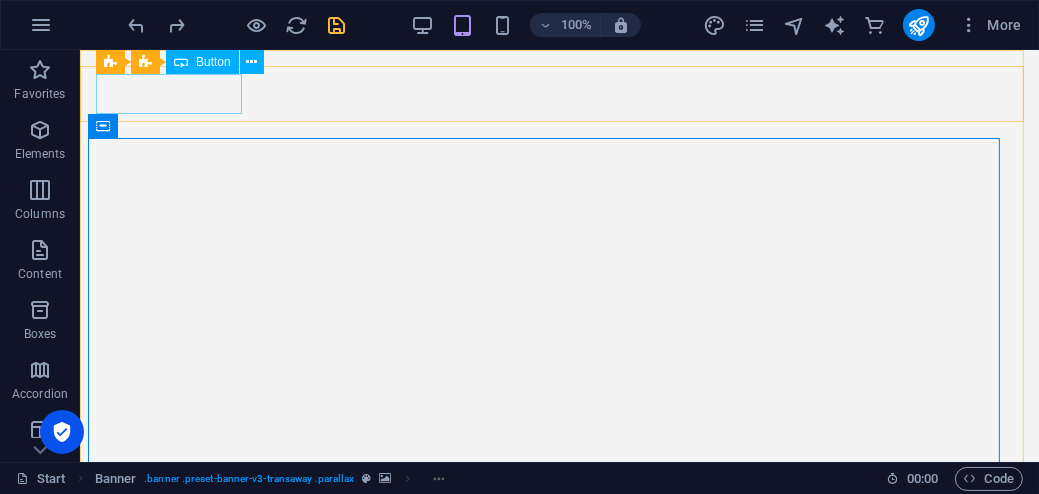 click on "Button" at bounding box center (213, 62) 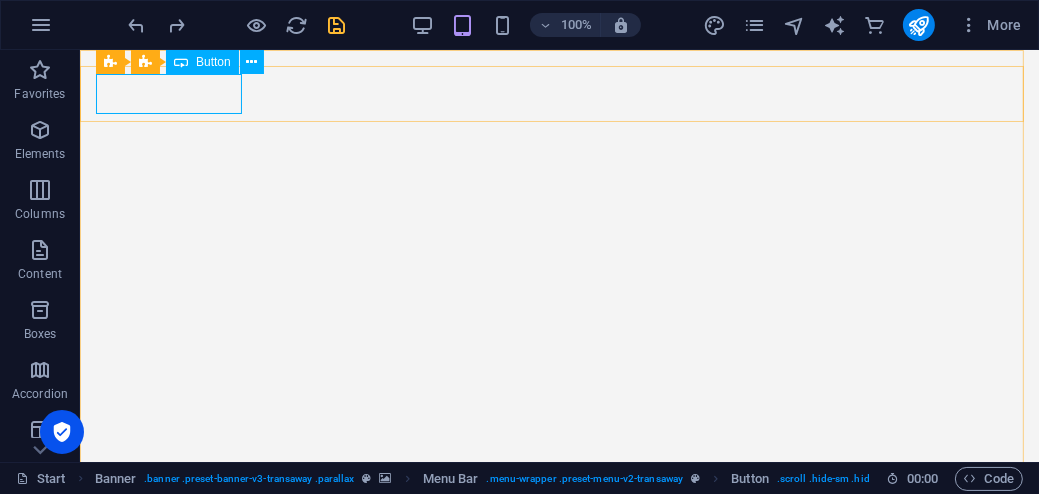 click on "Button" at bounding box center [213, 62] 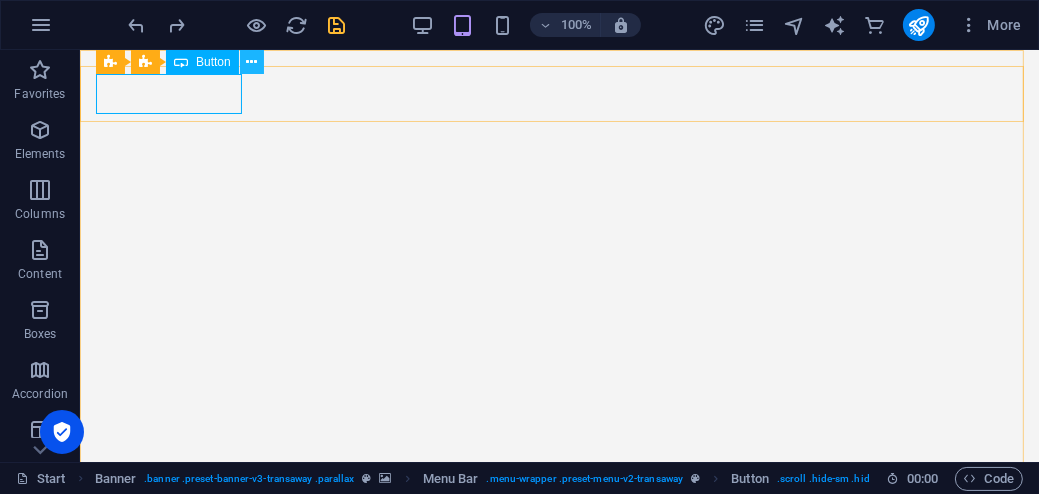 click at bounding box center [251, 62] 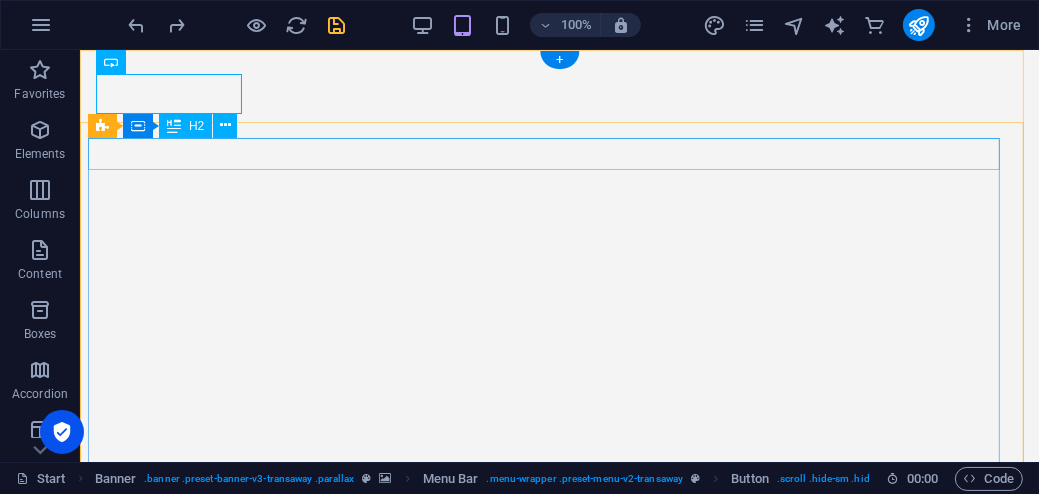 click on "dreampath llc" at bounding box center (550, 1216) 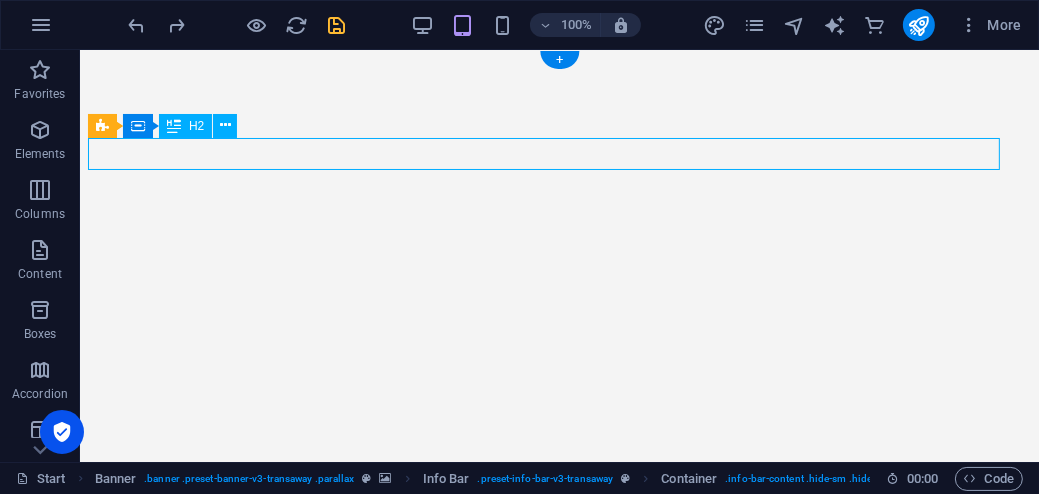 click on "dreampath llc" at bounding box center (550, 1216) 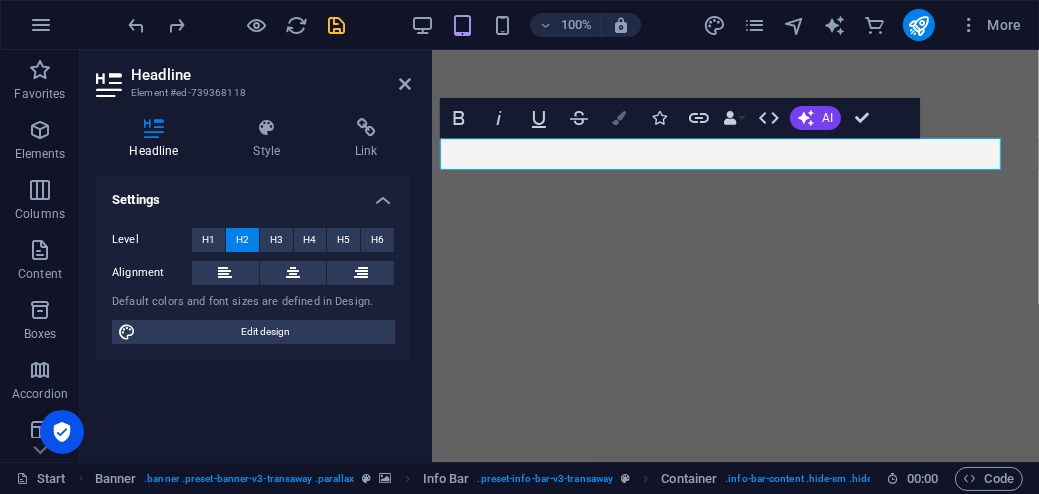click at bounding box center [619, 118] 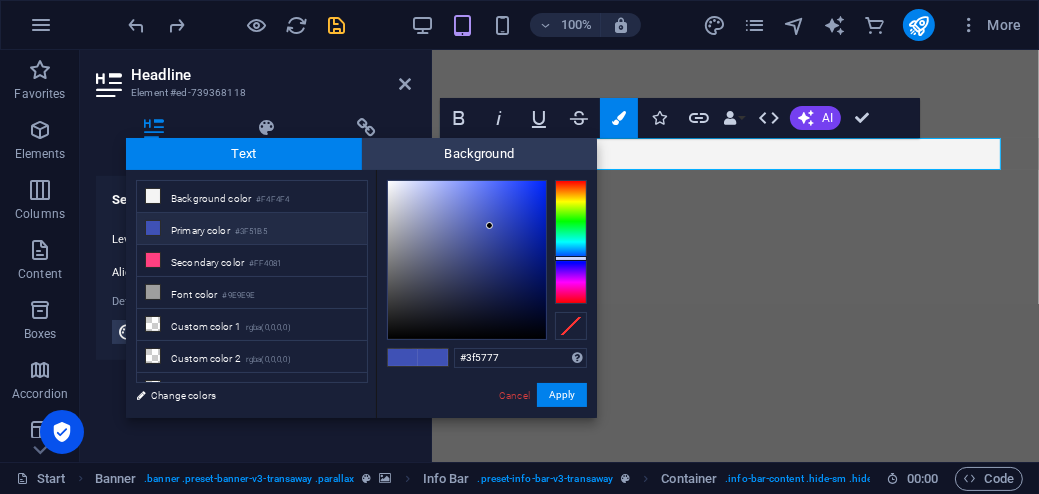 type on "#3fb558" 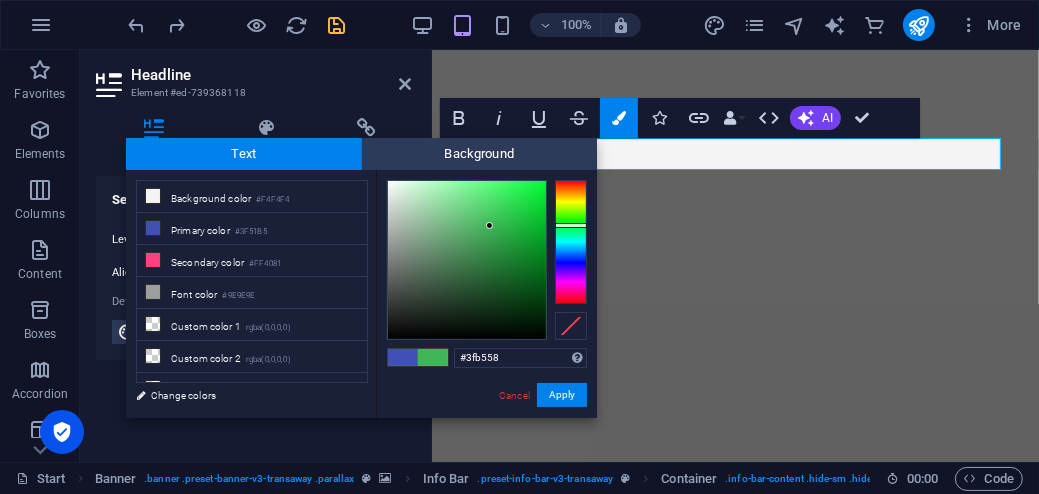 click at bounding box center [571, 242] 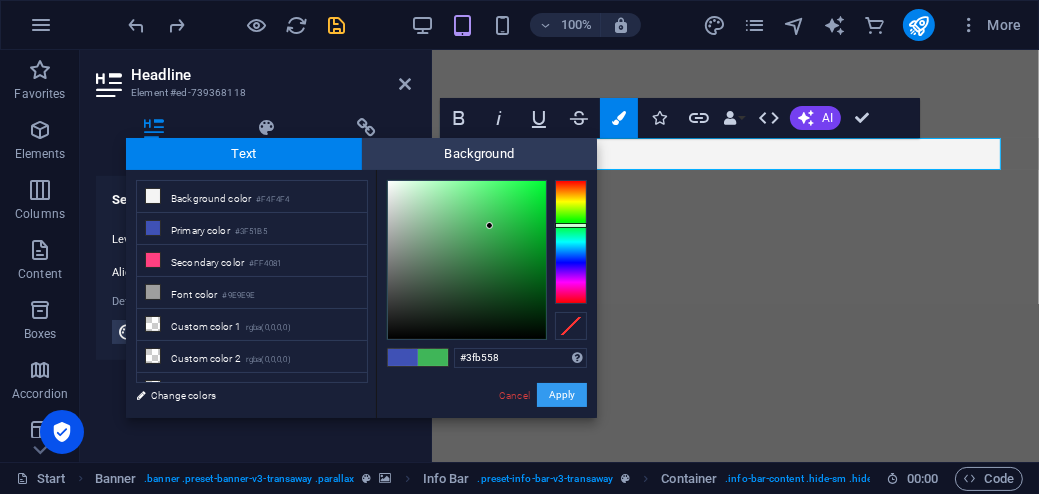 click on "Apply" at bounding box center (562, 395) 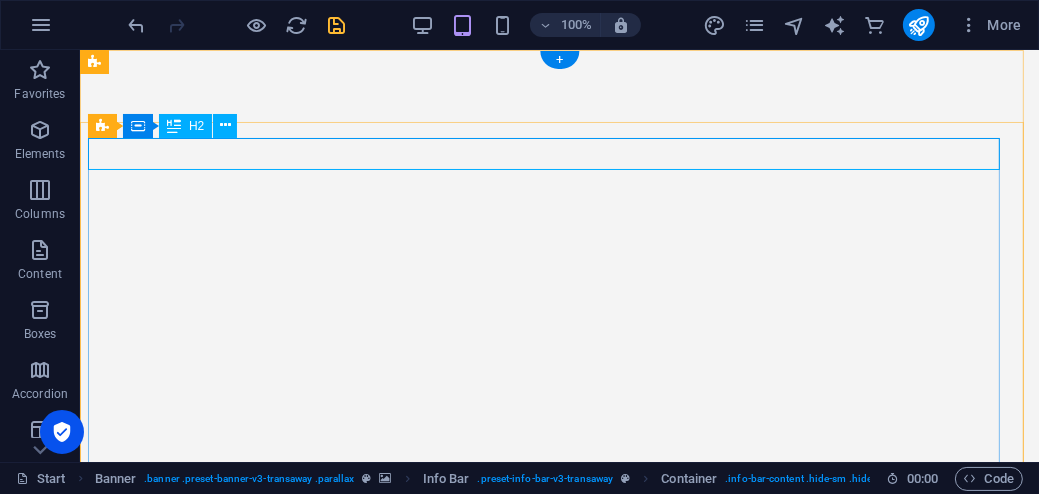 click on "dreampath llc" at bounding box center (550, 1216) 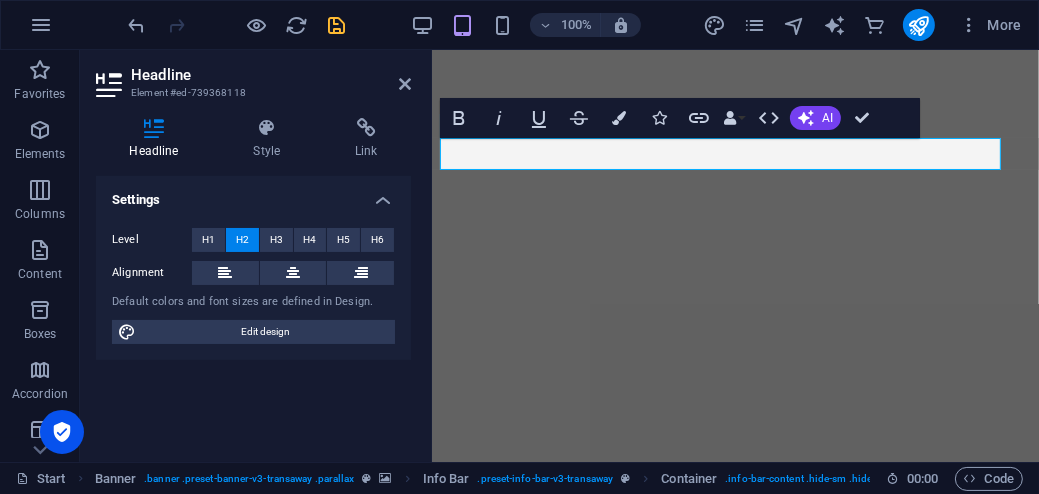 click on "Style" at bounding box center (271, 139) 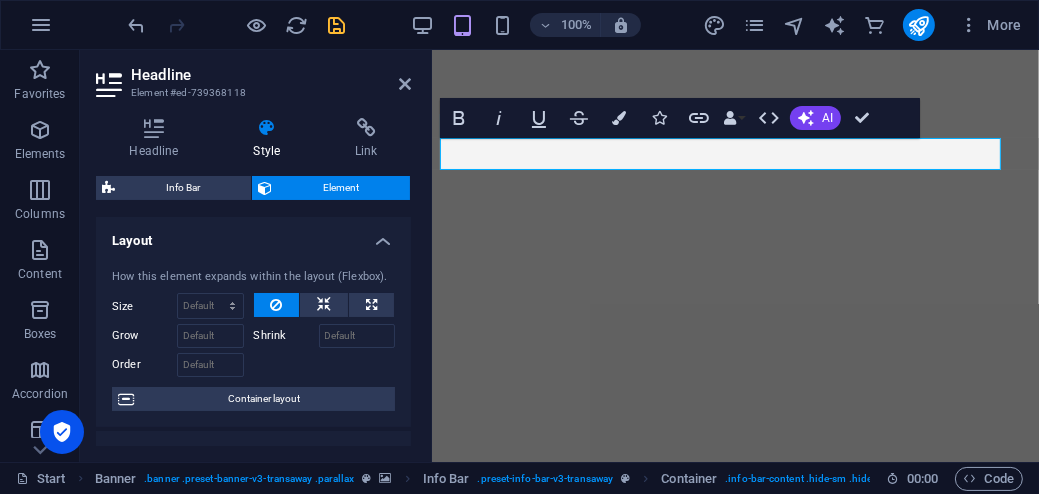 click on "Style" at bounding box center [271, 139] 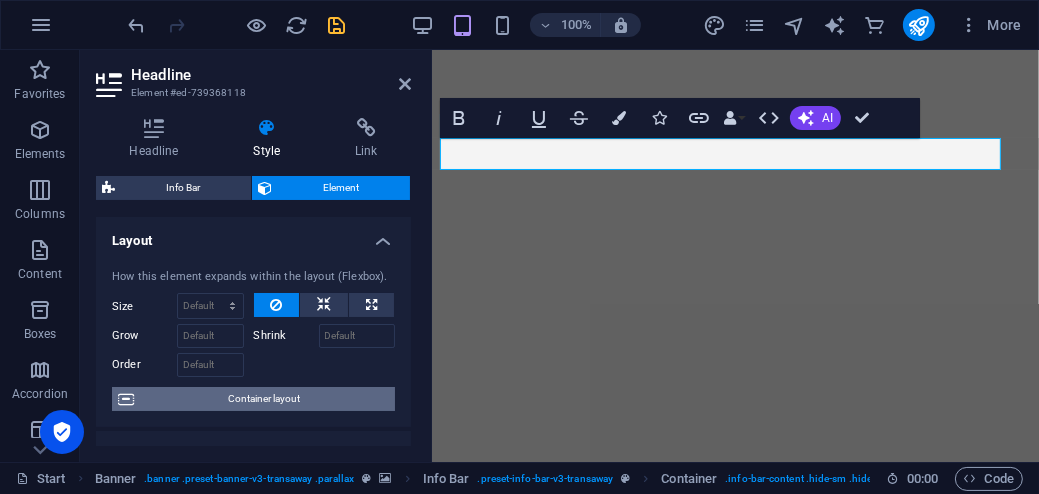 click on "Container layout" at bounding box center [264, 399] 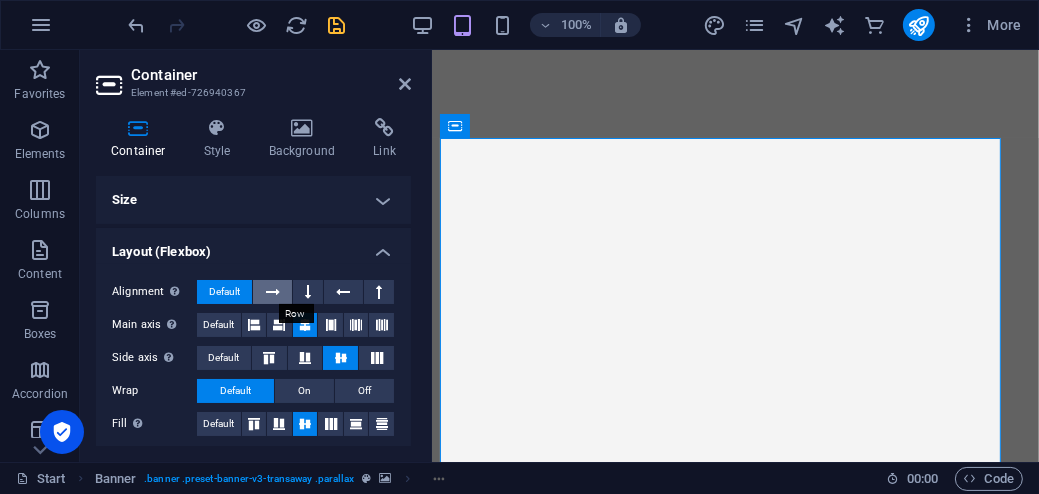 click at bounding box center (273, 292) 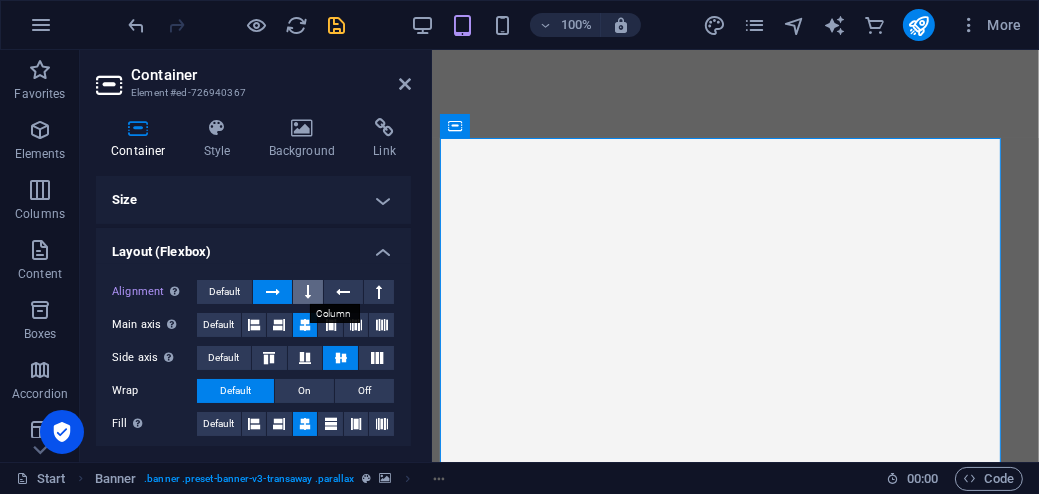 click at bounding box center [308, 292] 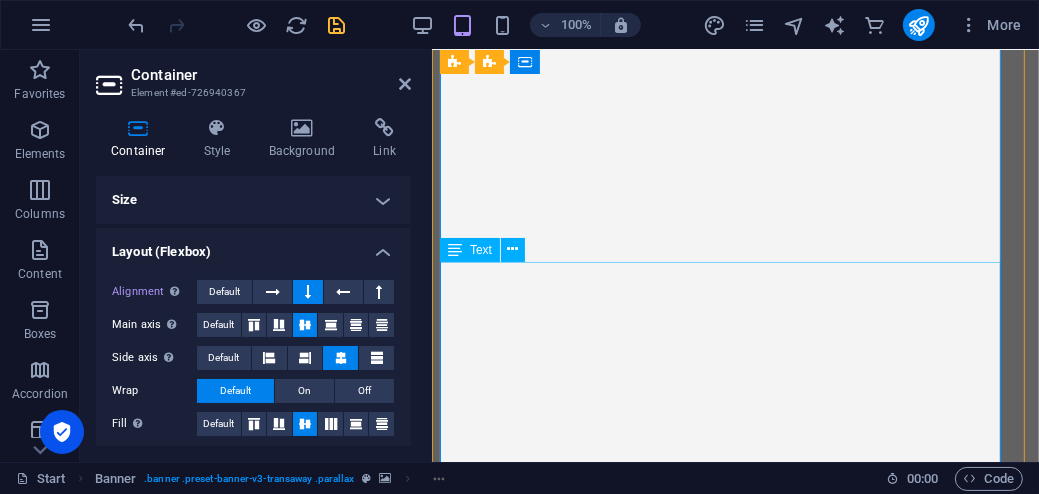 scroll, scrollTop: 80, scrollLeft: 0, axis: vertical 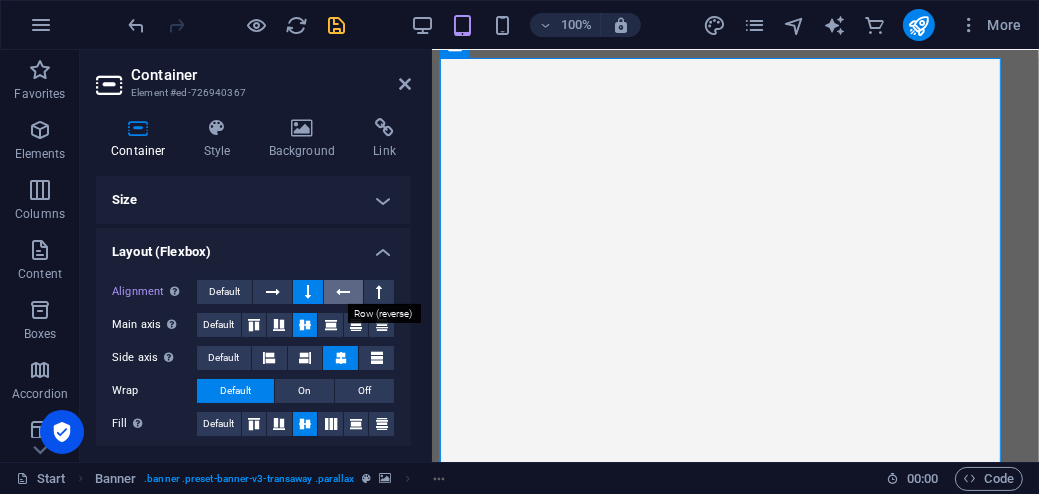 click at bounding box center (343, 292) 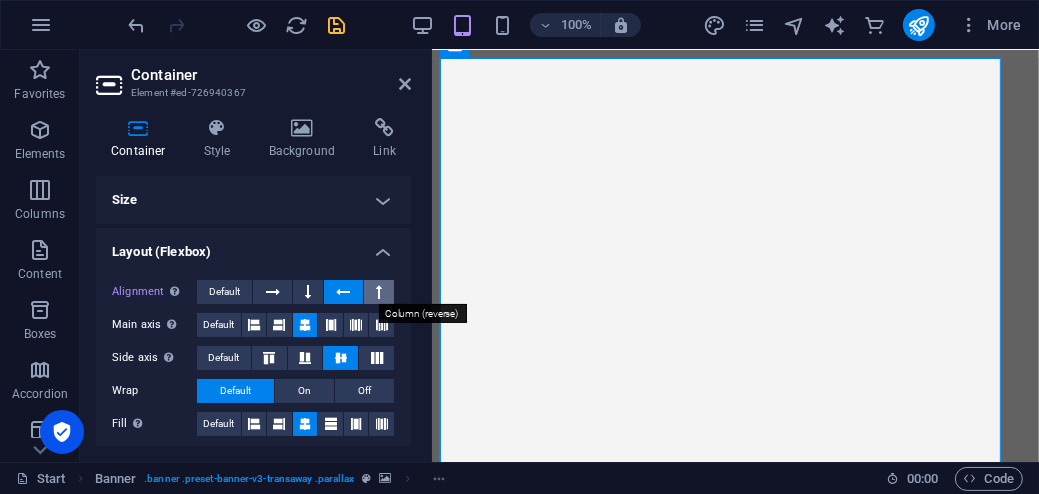 click at bounding box center [379, 292] 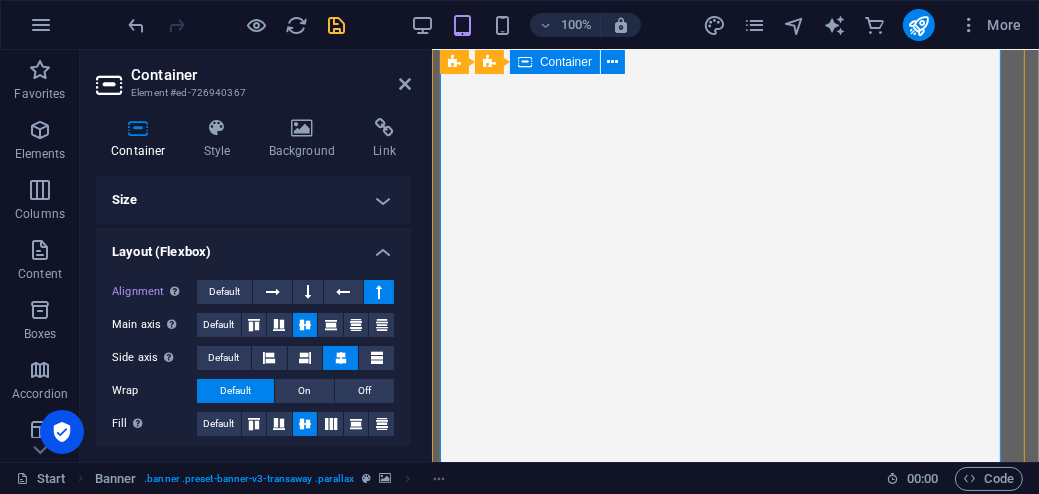 scroll, scrollTop: 288, scrollLeft: 0, axis: vertical 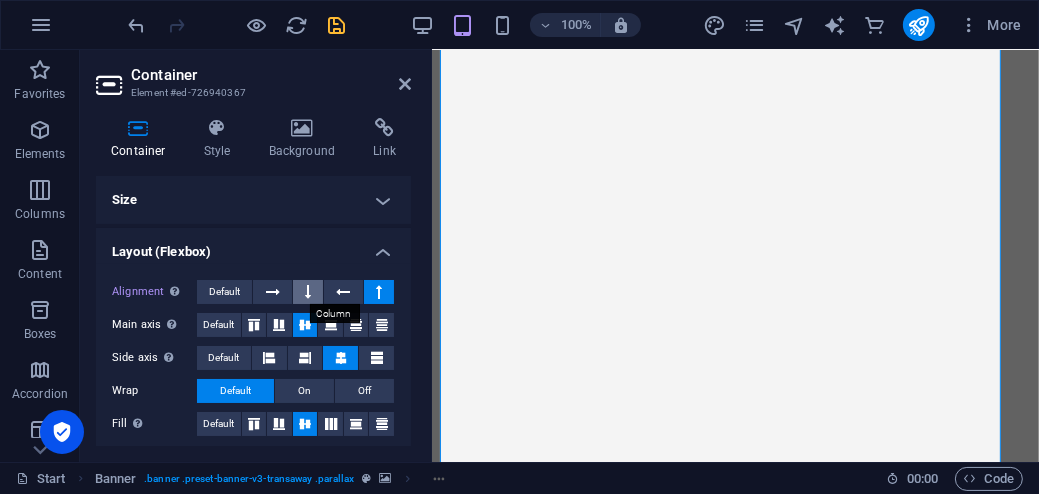 click at bounding box center (308, 292) 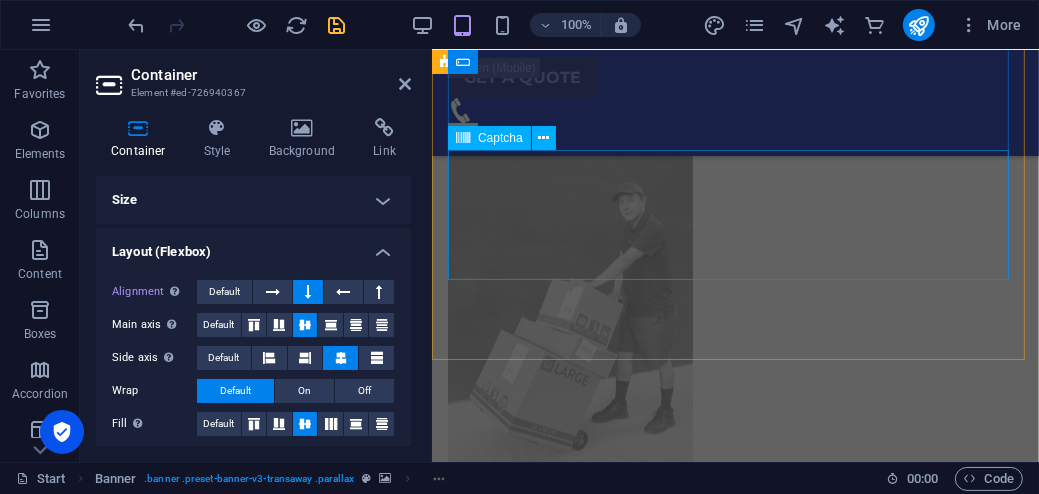 scroll, scrollTop: 2385, scrollLeft: 0, axis: vertical 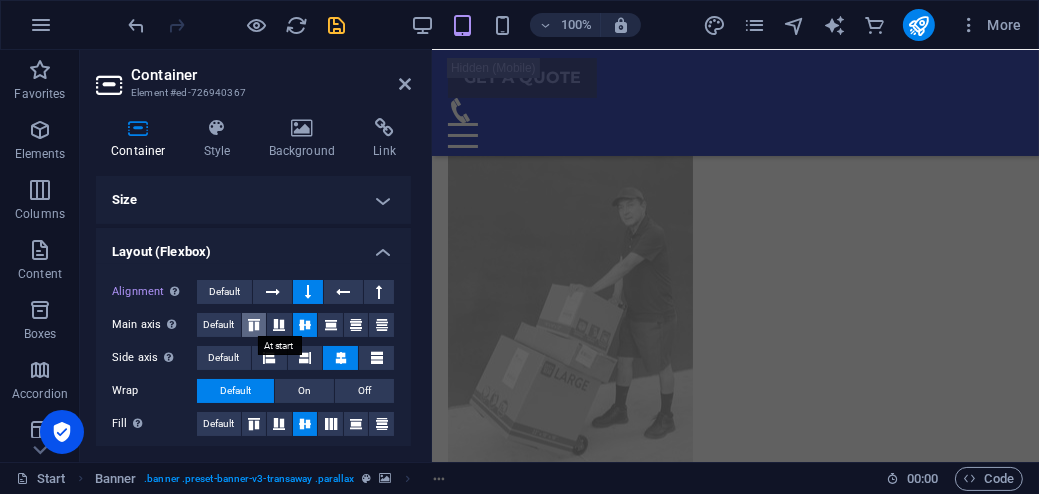 click at bounding box center [254, 325] 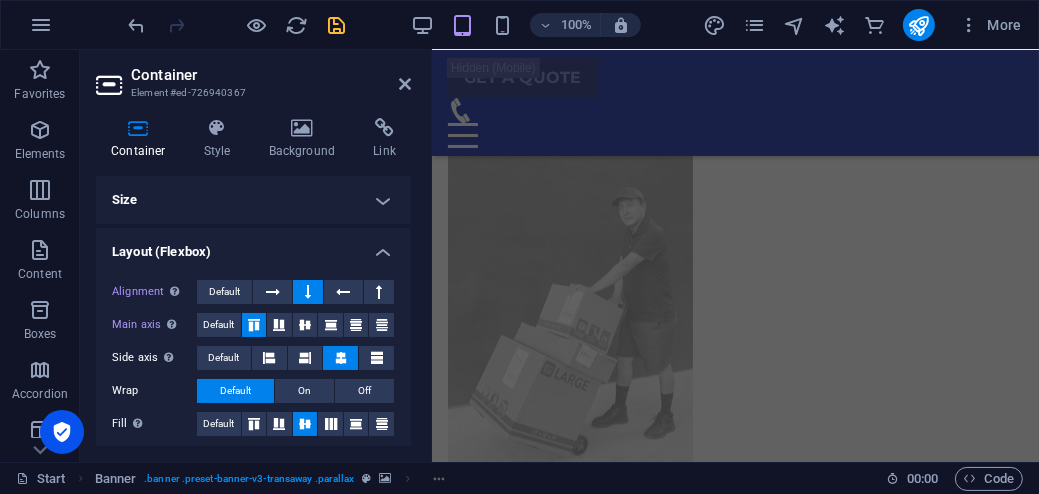 scroll, scrollTop: 955, scrollLeft: 0, axis: vertical 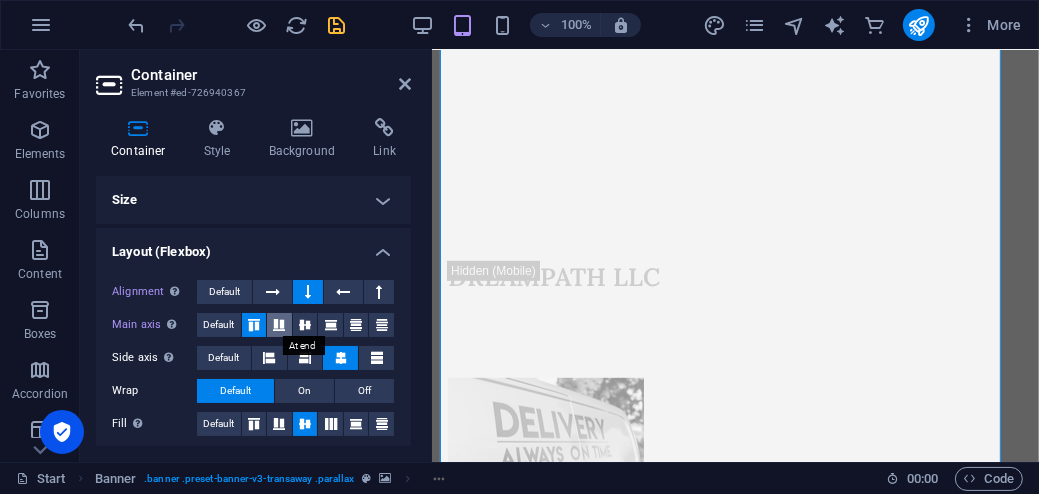 click at bounding box center [279, 325] 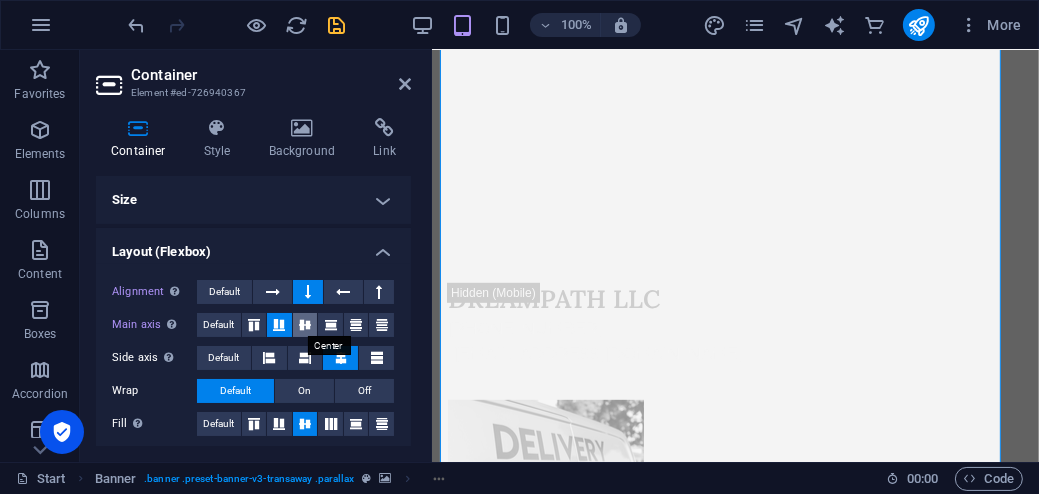 click at bounding box center [305, 325] 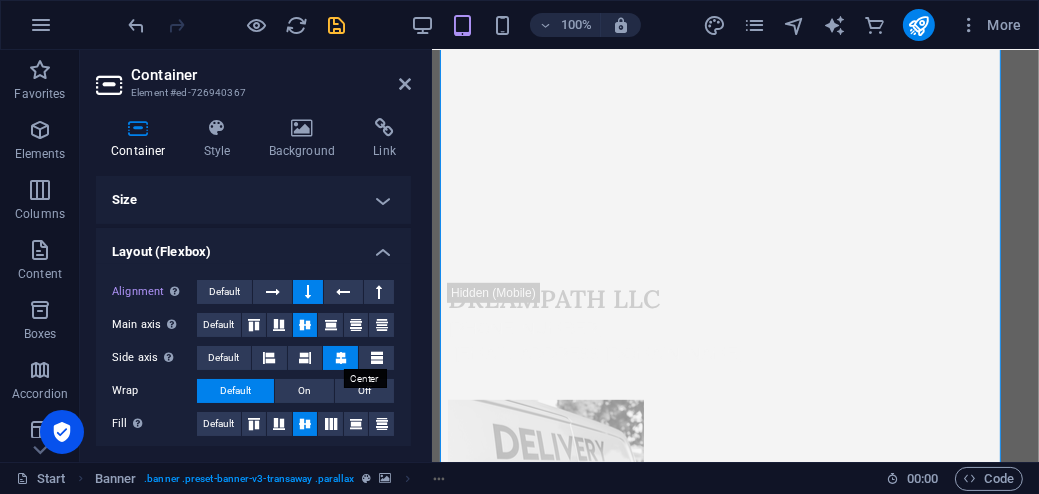 scroll, scrollTop: 109, scrollLeft: 0, axis: vertical 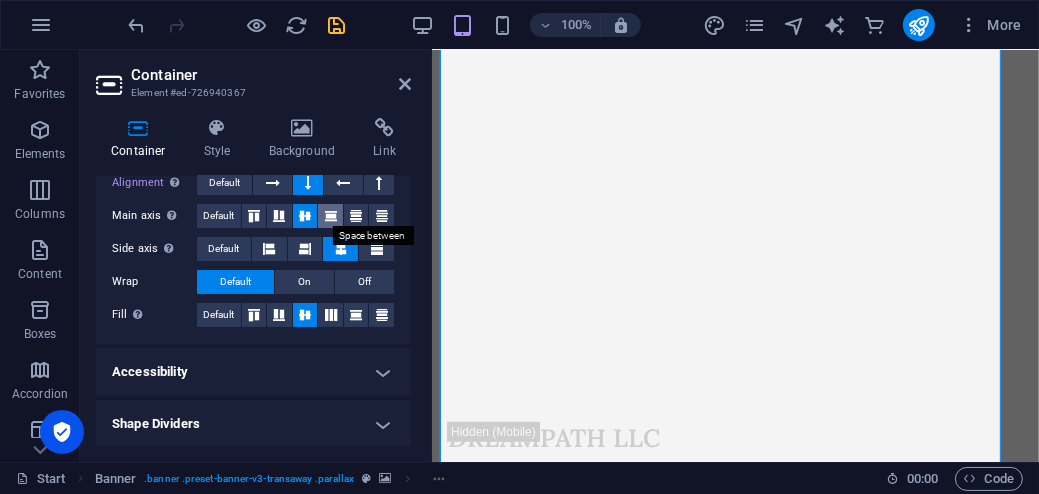 click at bounding box center (331, 216) 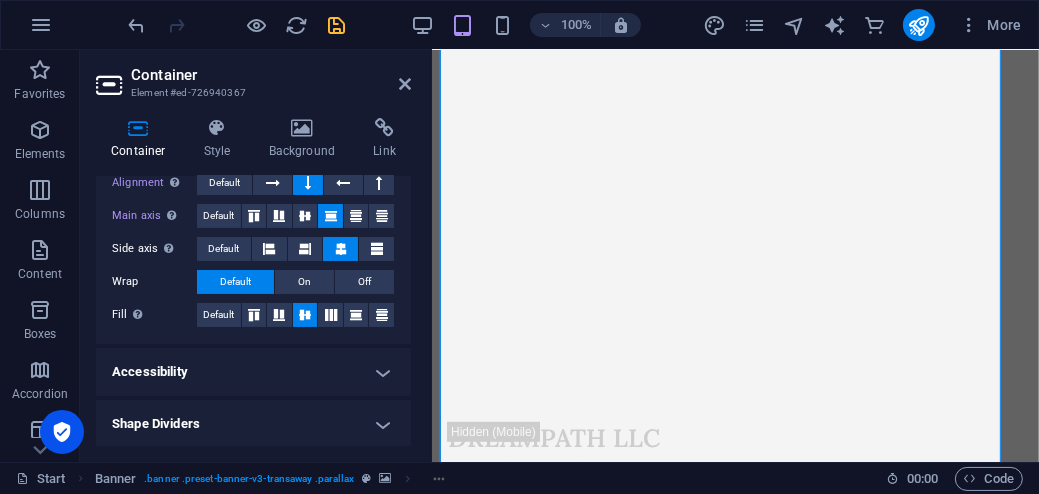 click at bounding box center (331, 216) 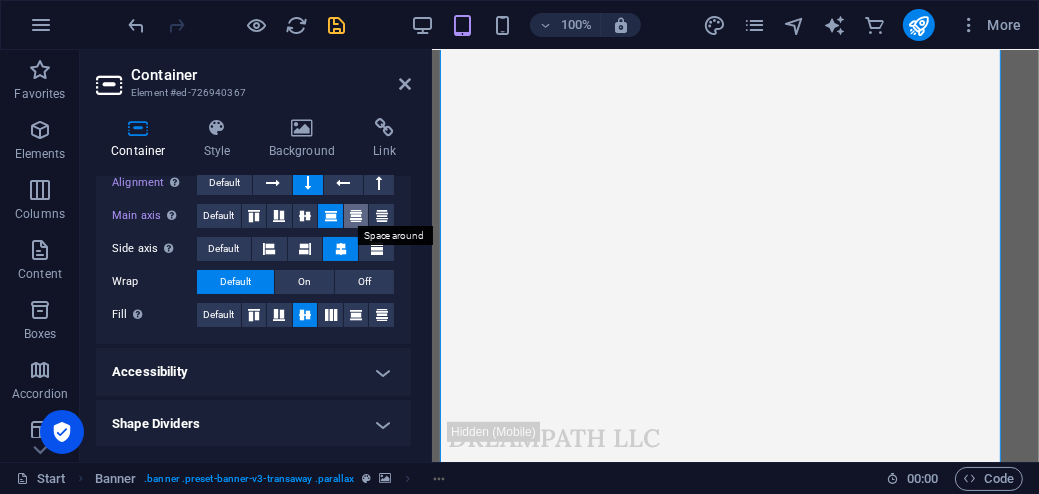 click at bounding box center [356, 216] 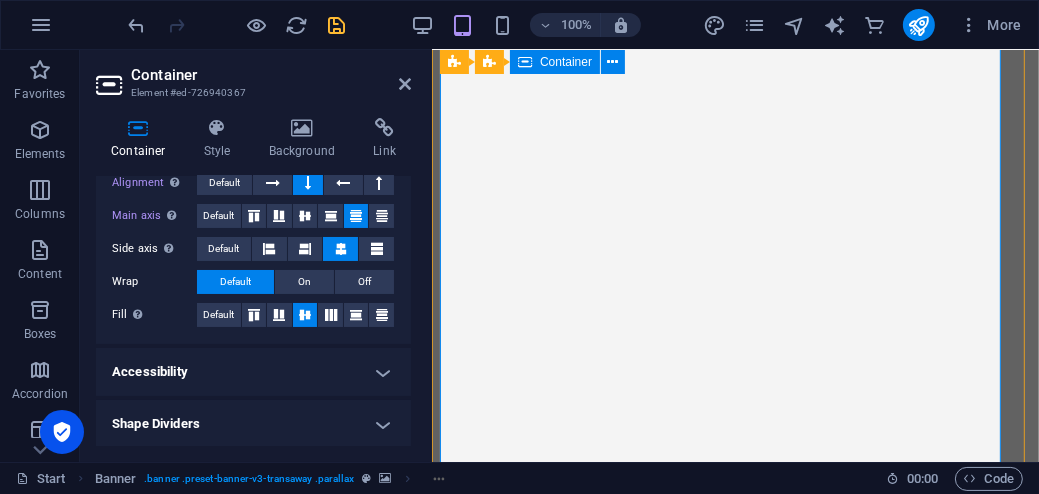 scroll, scrollTop: 726, scrollLeft: 0, axis: vertical 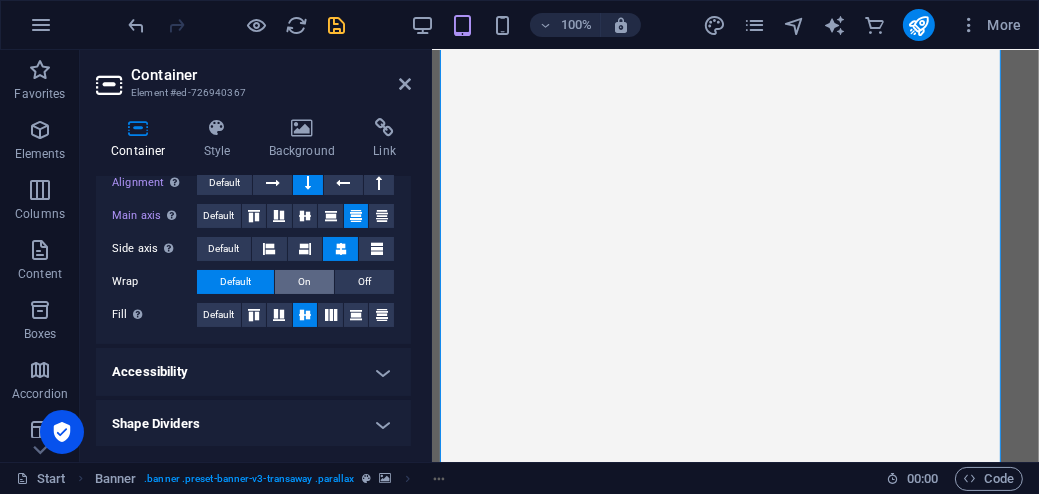 click on "On" at bounding box center [304, 282] 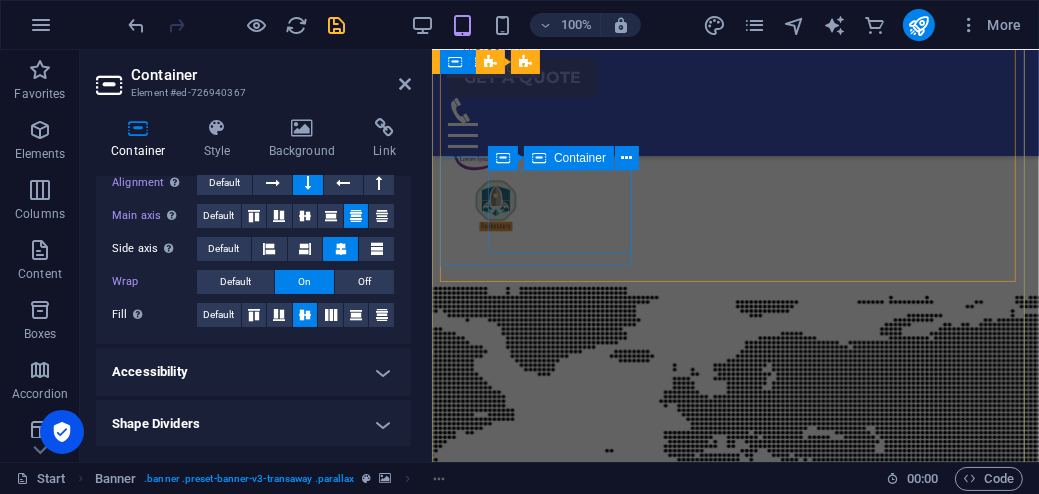 scroll, scrollTop: 6647, scrollLeft: 0, axis: vertical 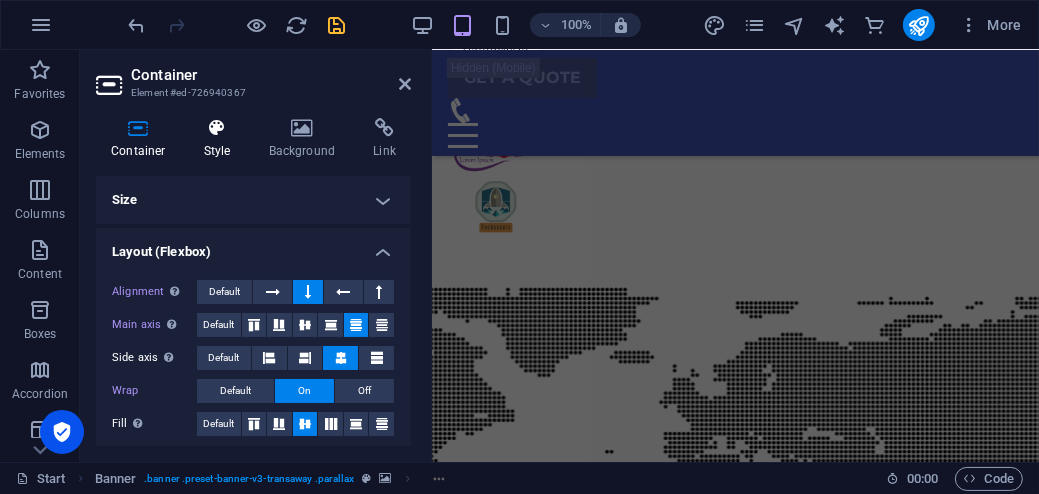 click on "Style" at bounding box center (221, 139) 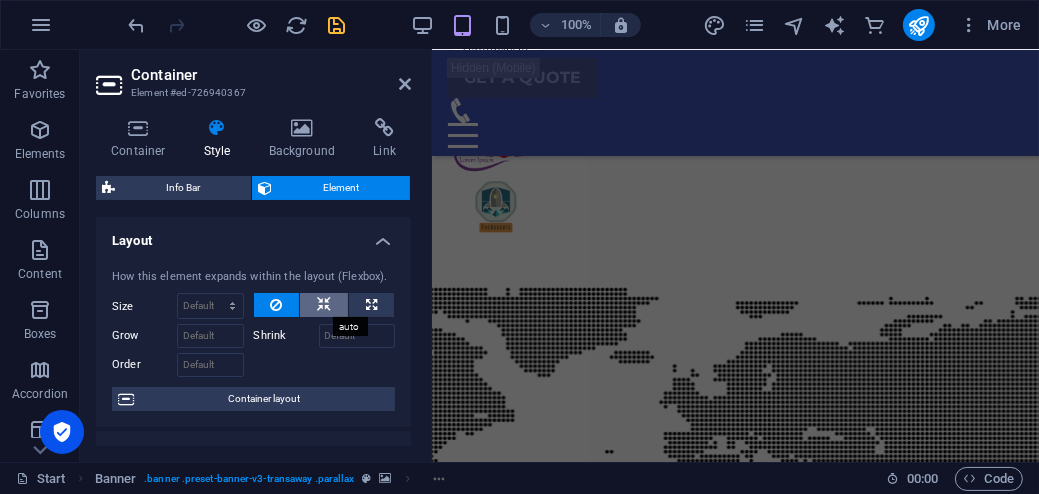 click at bounding box center (324, 305) 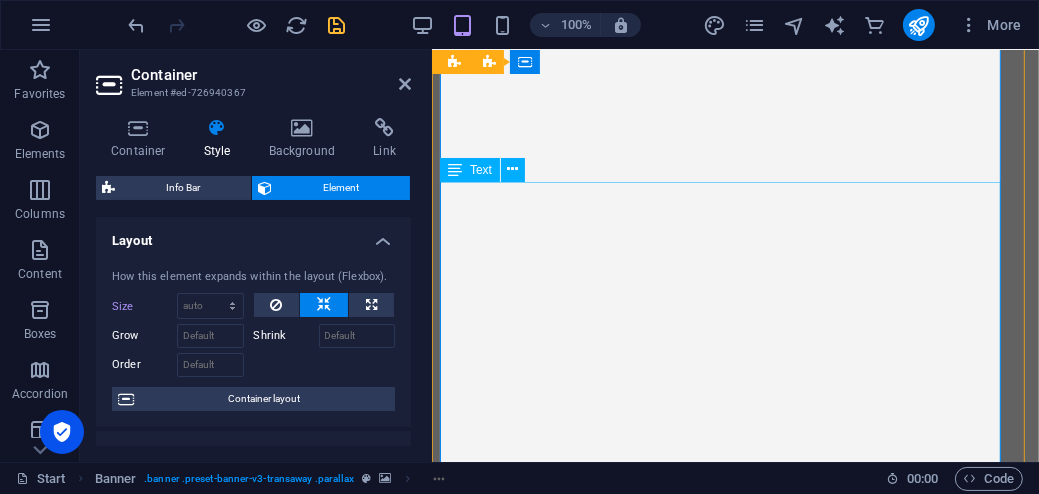 scroll, scrollTop: 288, scrollLeft: 0, axis: vertical 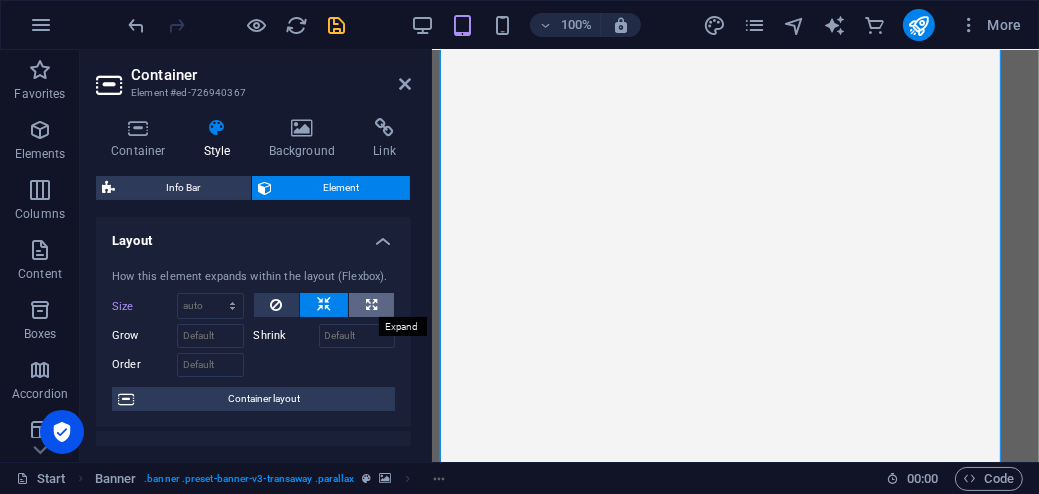 click at bounding box center (371, 305) 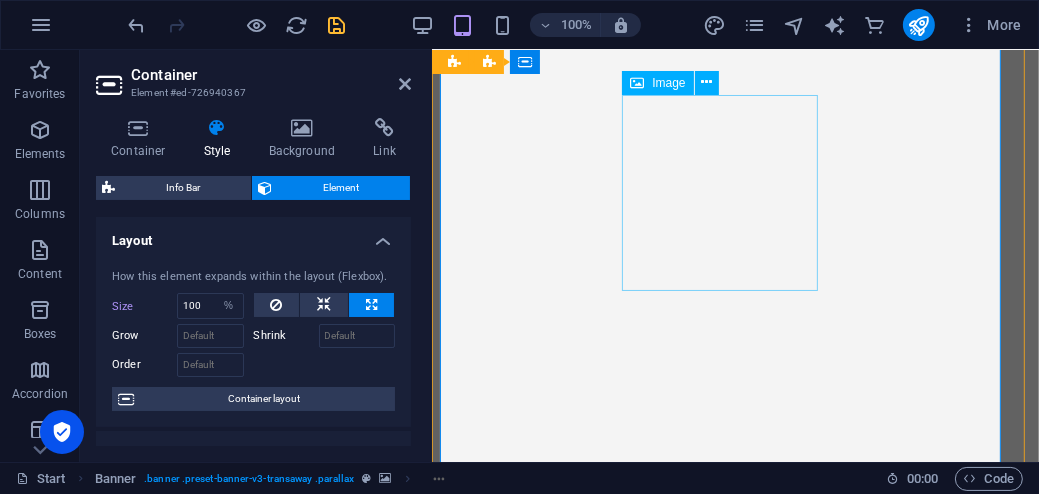 scroll, scrollTop: 0, scrollLeft: 0, axis: both 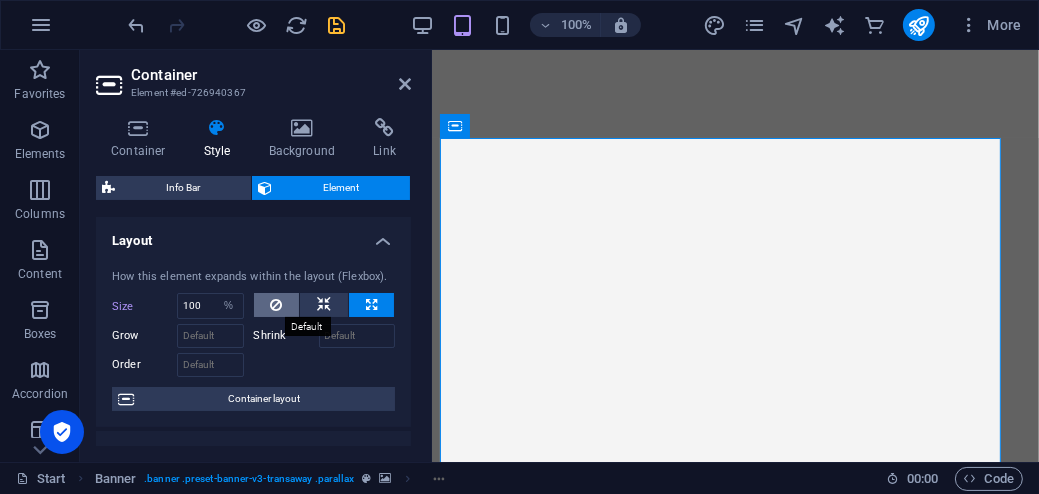 click at bounding box center (276, 305) 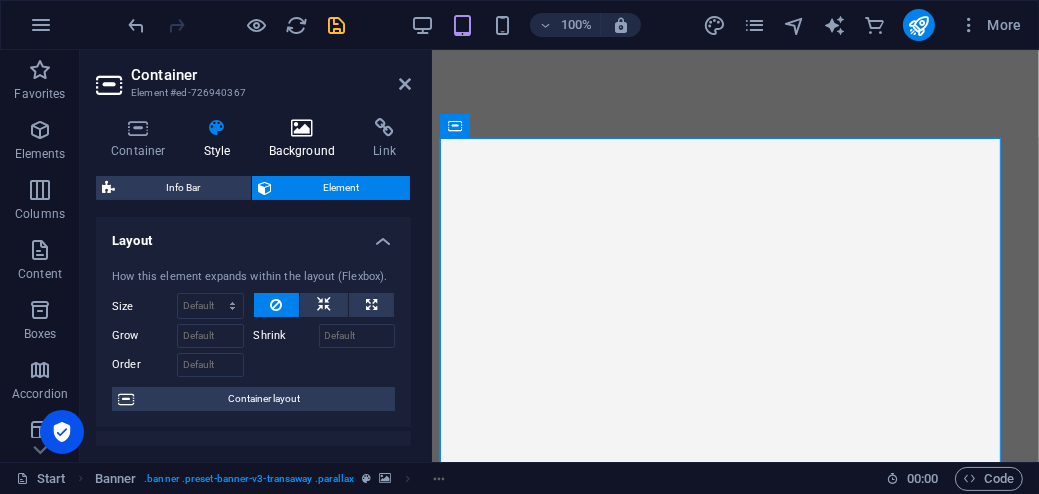 click on "Background" at bounding box center (306, 139) 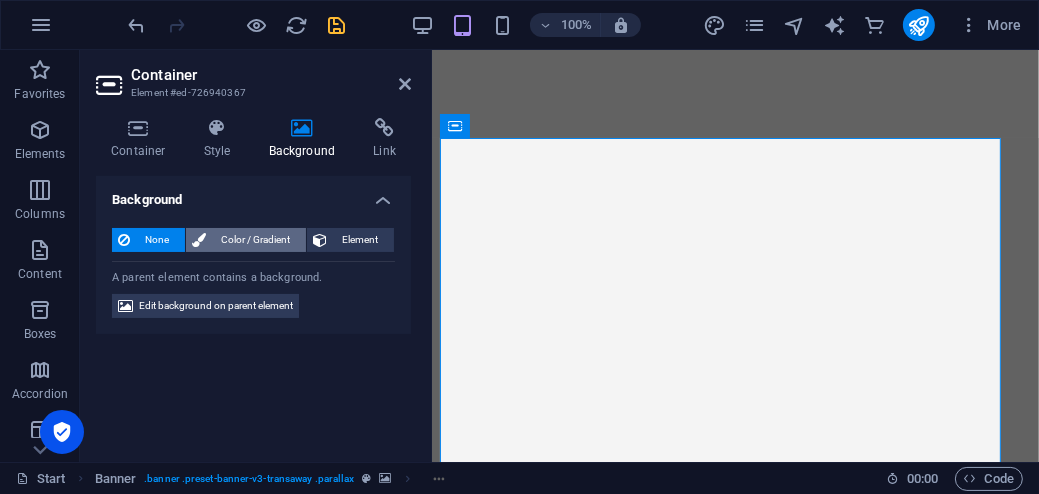 click on "Color / Gradient" at bounding box center [256, 240] 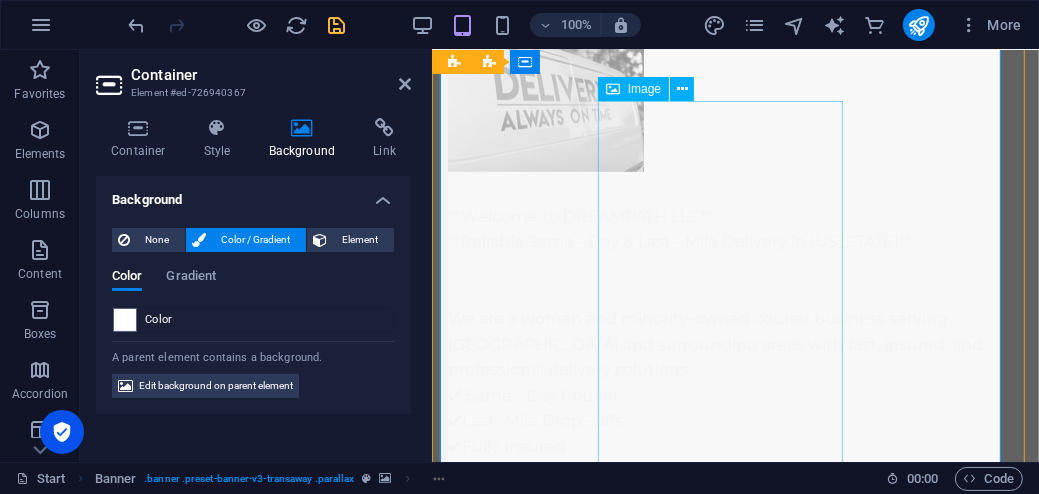 scroll, scrollTop: 1238, scrollLeft: 0, axis: vertical 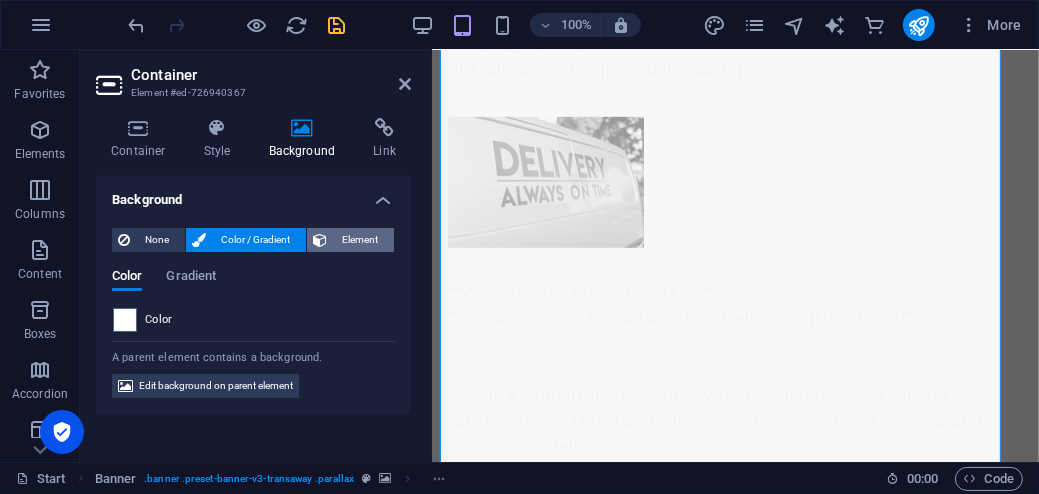 click on "Element" at bounding box center [360, 240] 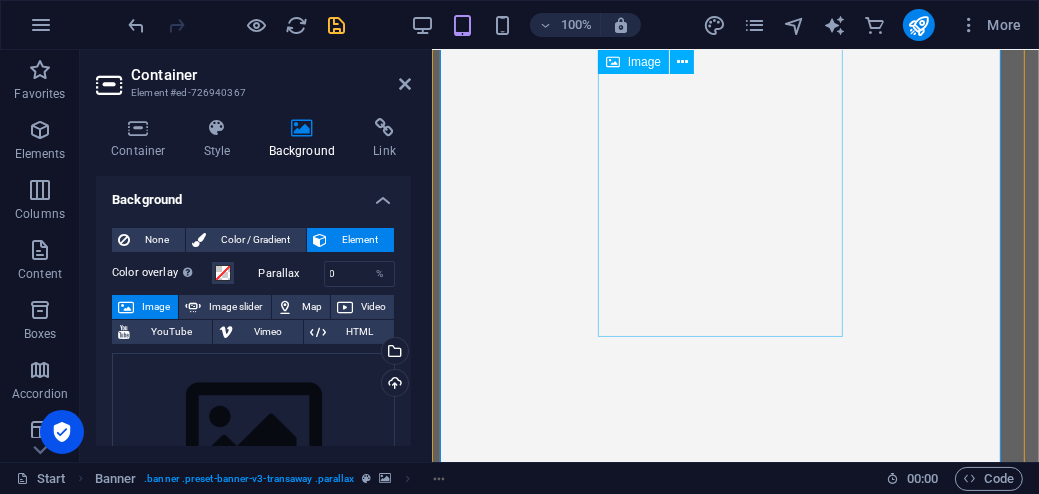 scroll, scrollTop: 970, scrollLeft: 0, axis: vertical 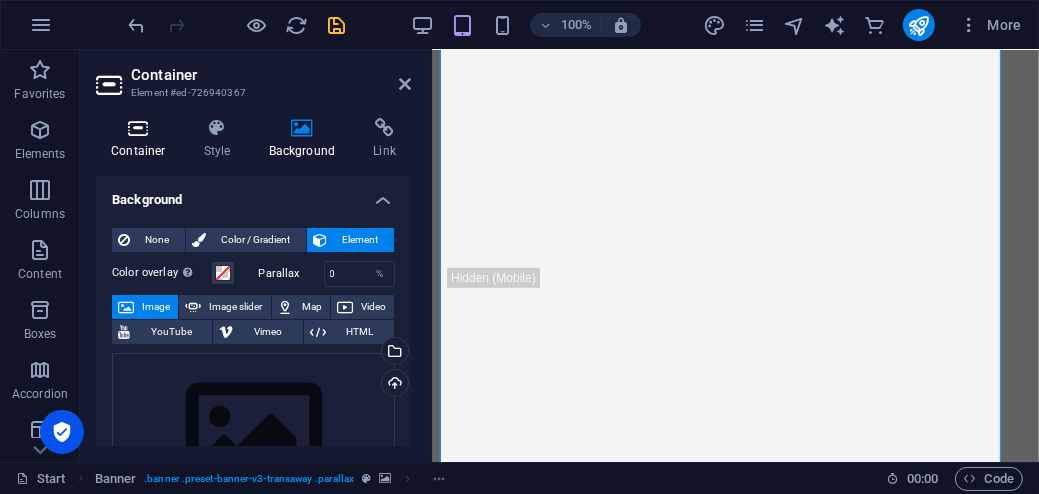 click at bounding box center [138, 128] 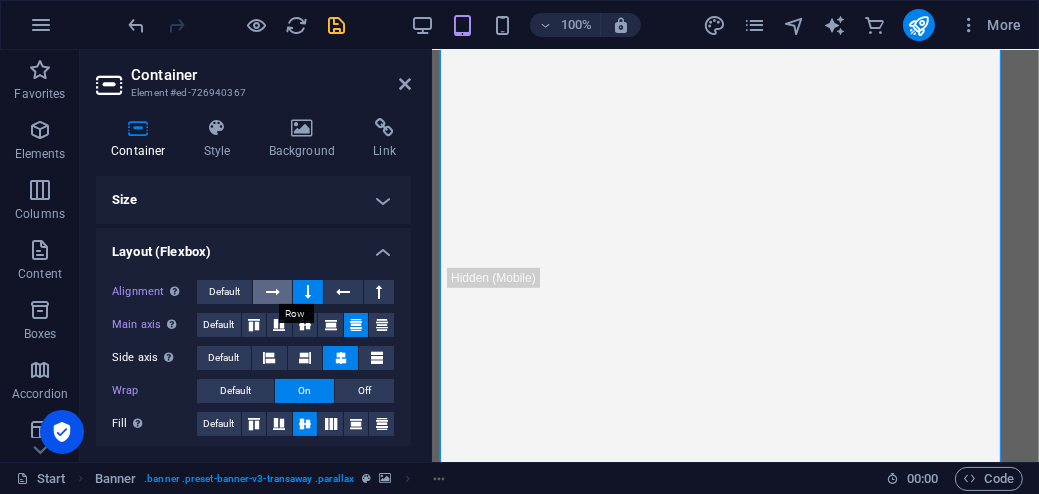 click at bounding box center [273, 292] 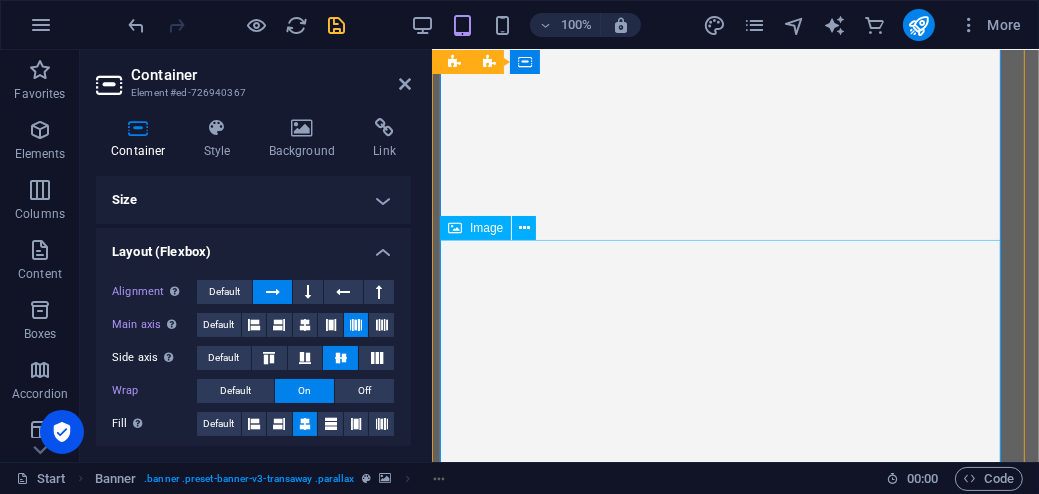 scroll, scrollTop: 680, scrollLeft: 0, axis: vertical 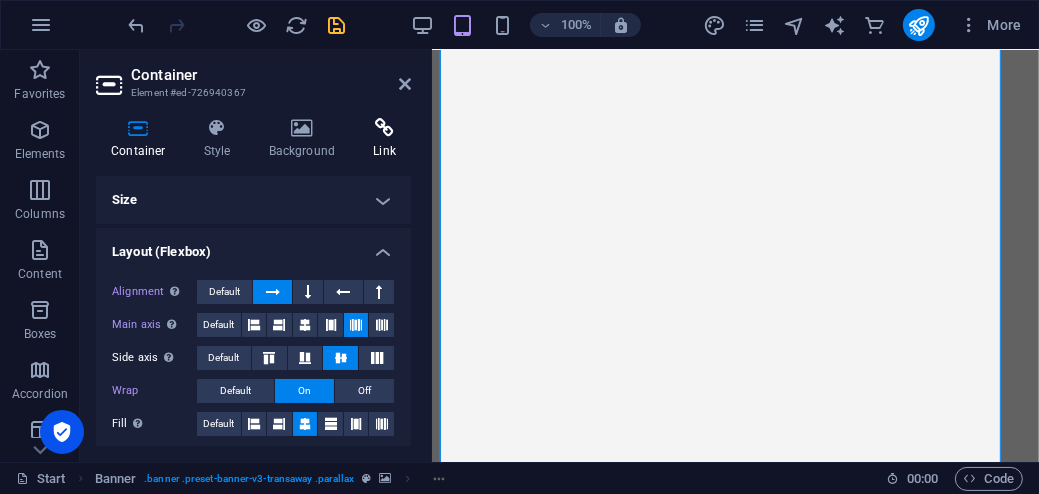 click at bounding box center [384, 128] 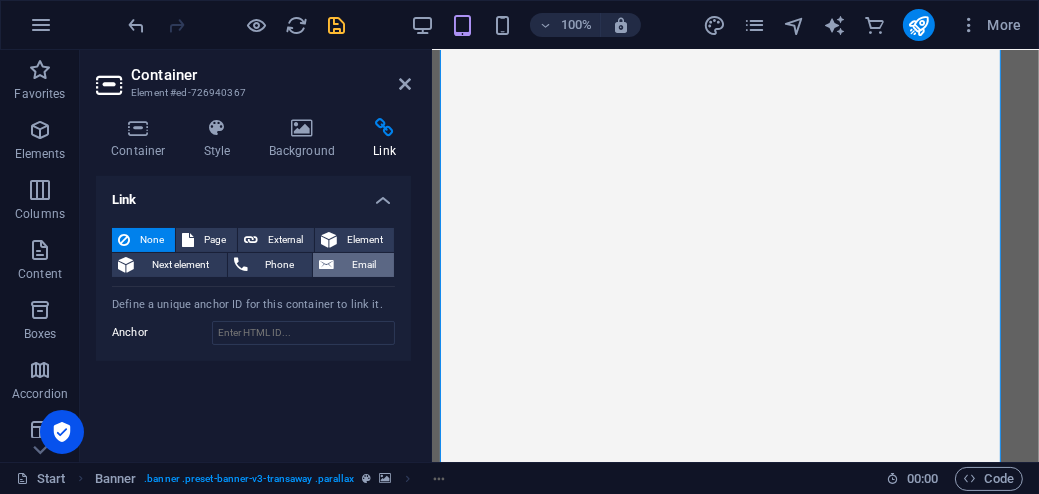 click on "Email" at bounding box center (364, 265) 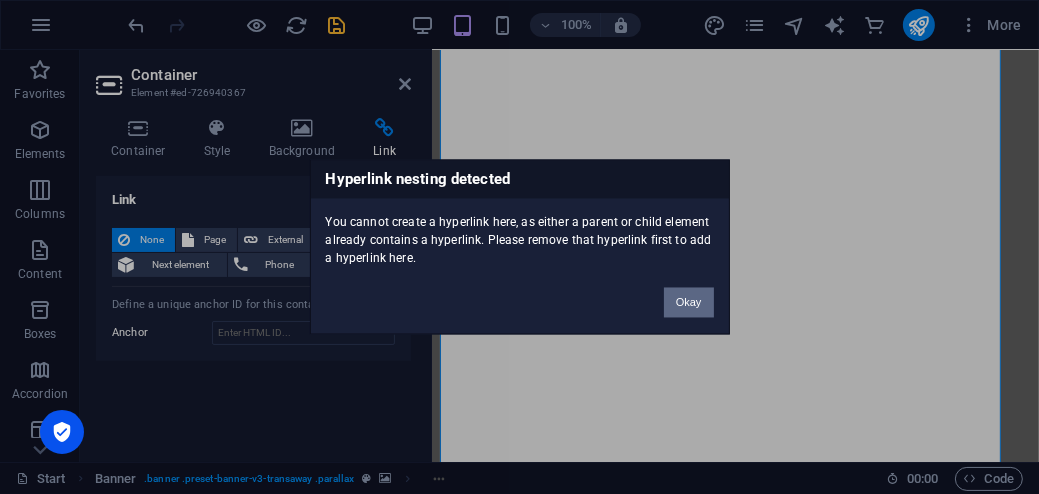 click on "Okay" at bounding box center [689, 303] 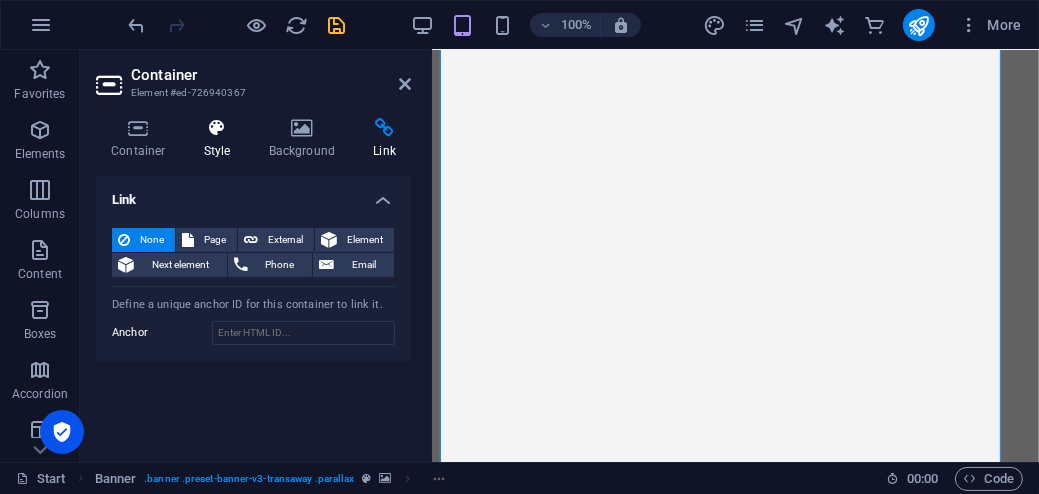 click on "Style" at bounding box center [221, 139] 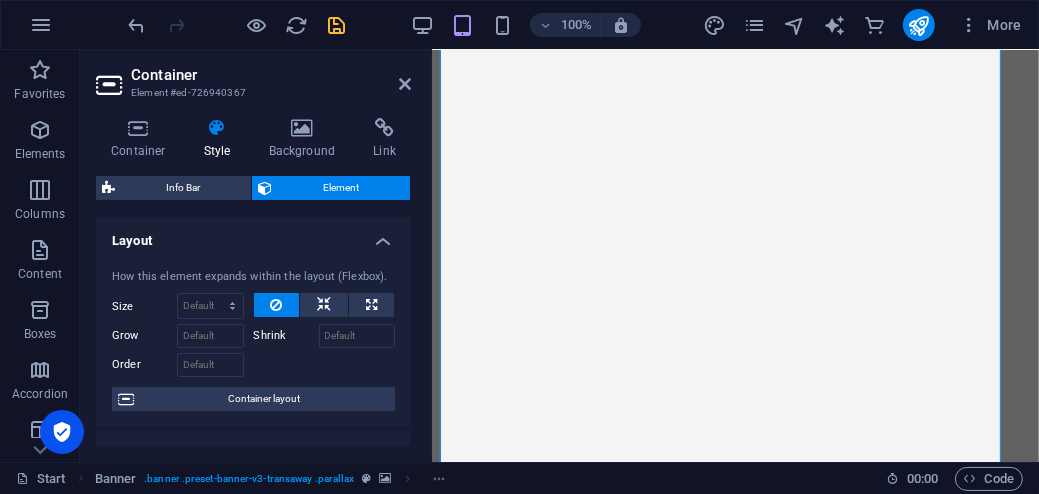 click on "Style" at bounding box center (221, 139) 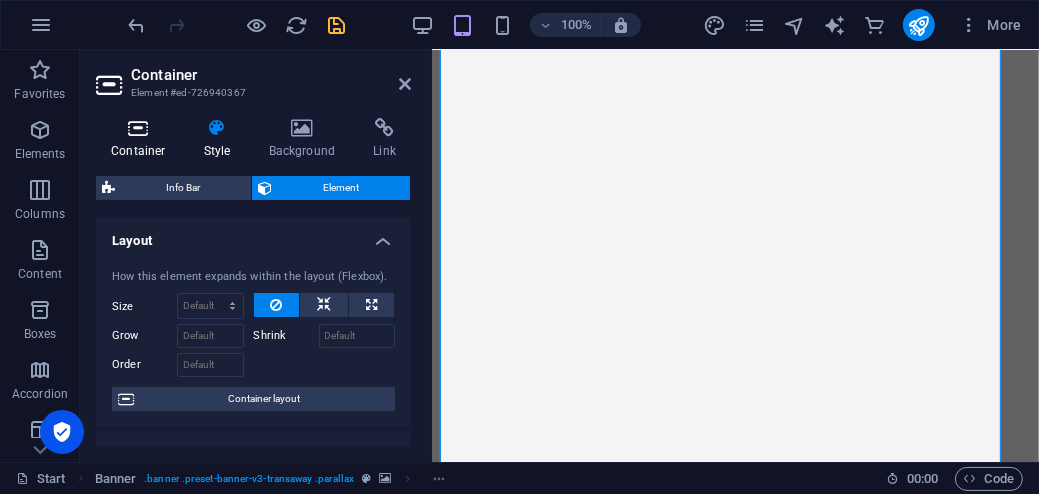 click at bounding box center [138, 128] 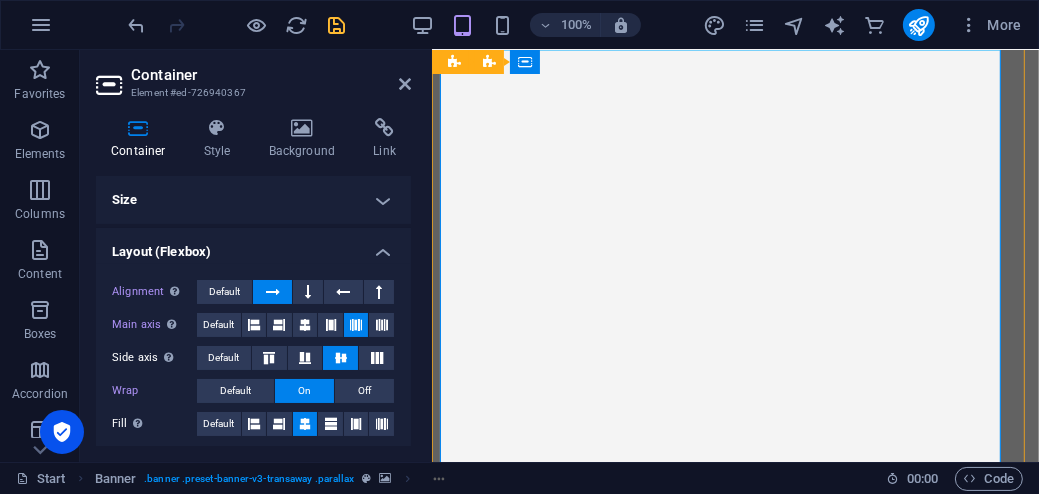 scroll, scrollTop: 341, scrollLeft: 0, axis: vertical 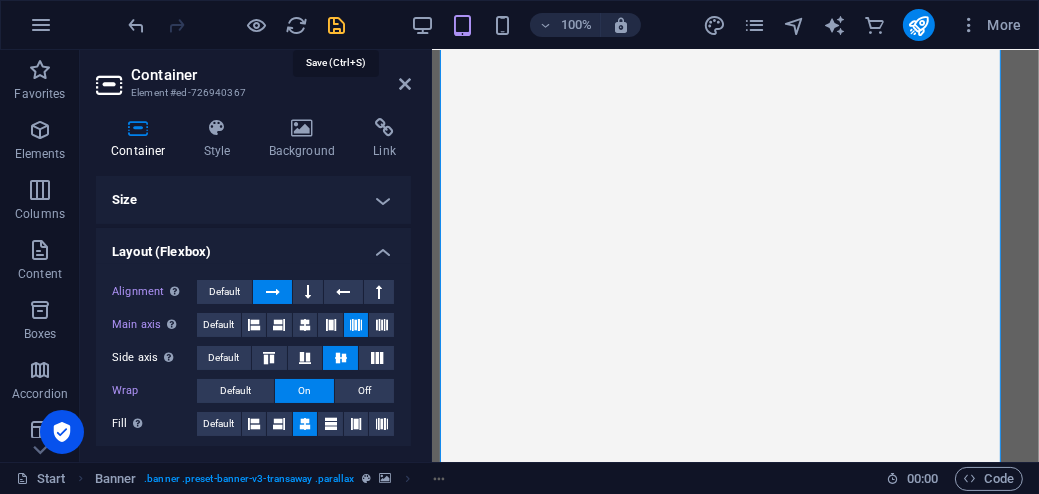 click at bounding box center [337, 25] 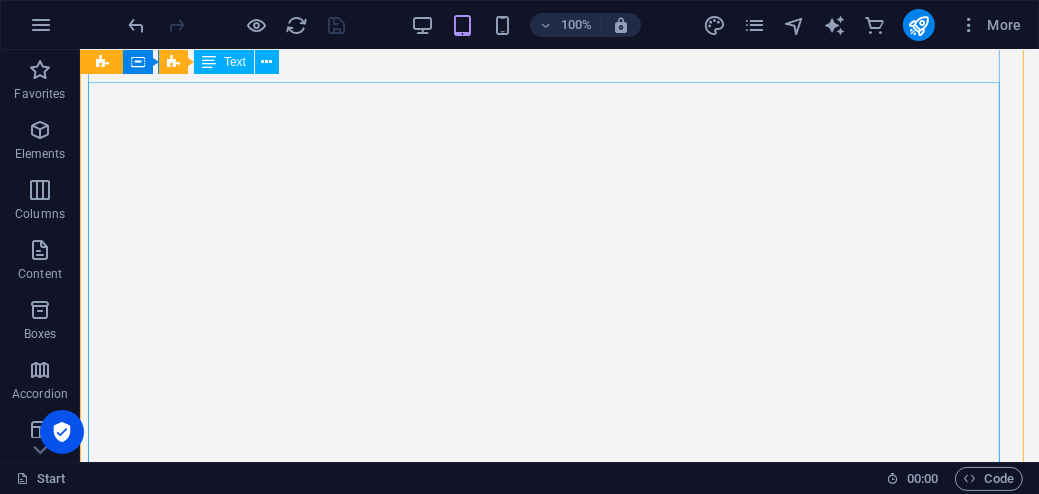 scroll, scrollTop: 243, scrollLeft: 0, axis: vertical 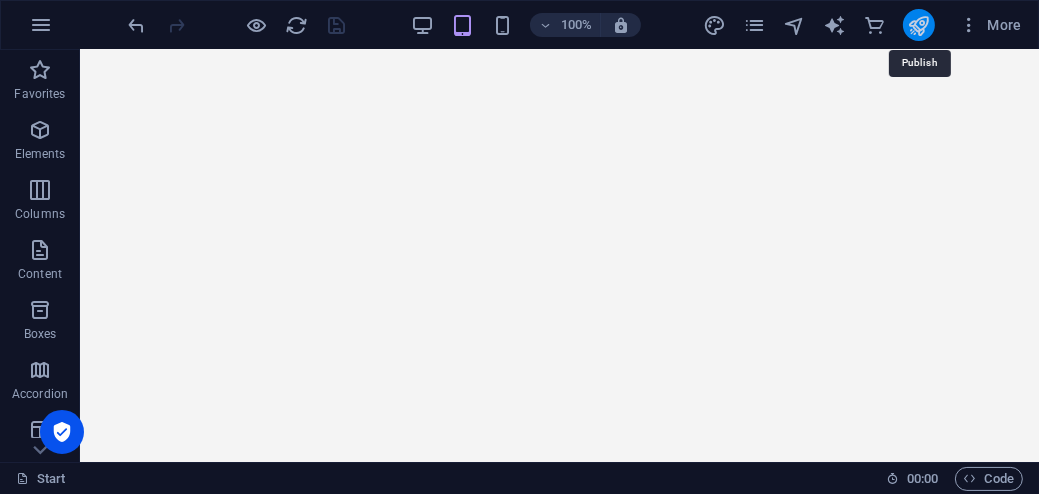 click at bounding box center (918, 25) 